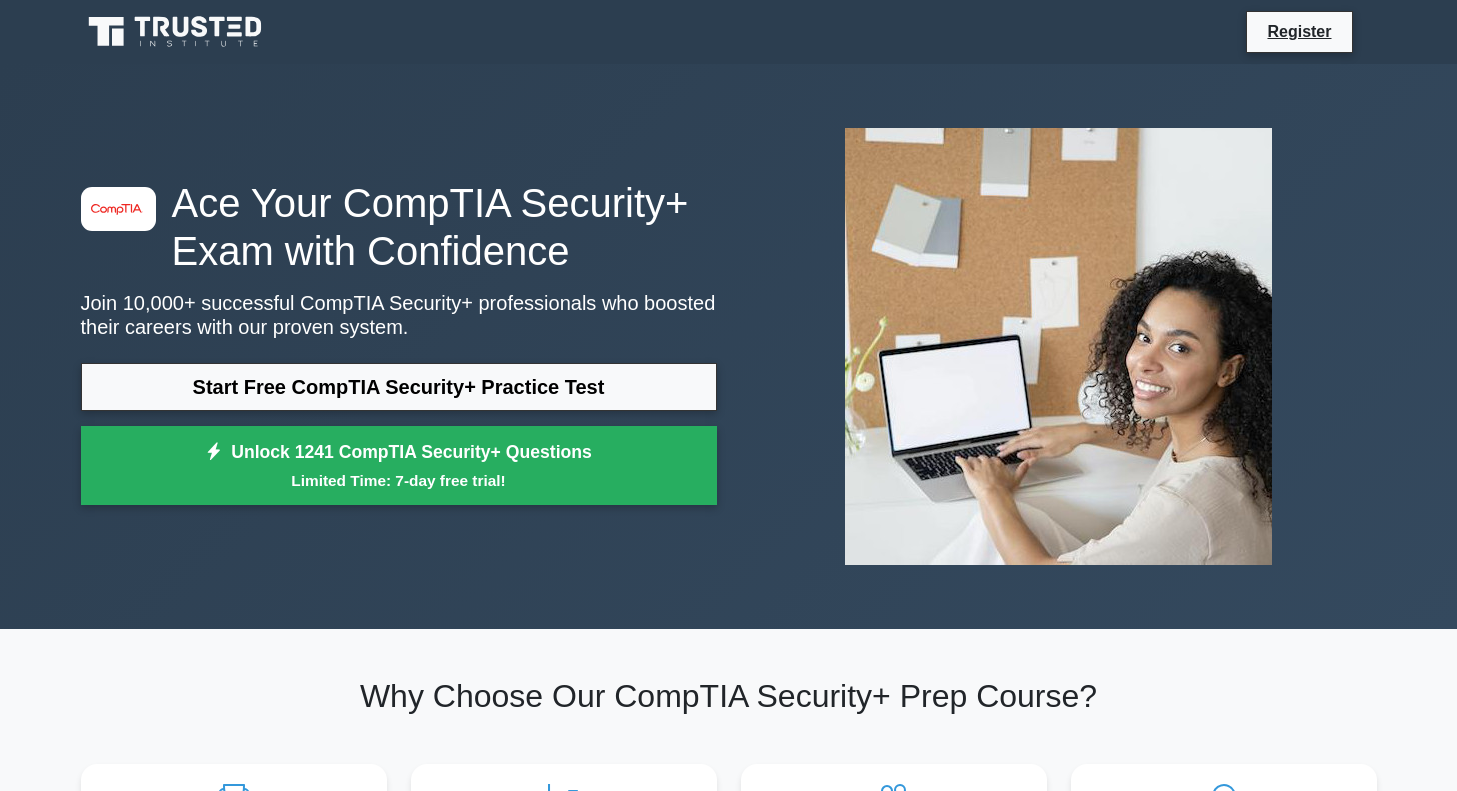 scroll, scrollTop: 0, scrollLeft: 0, axis: both 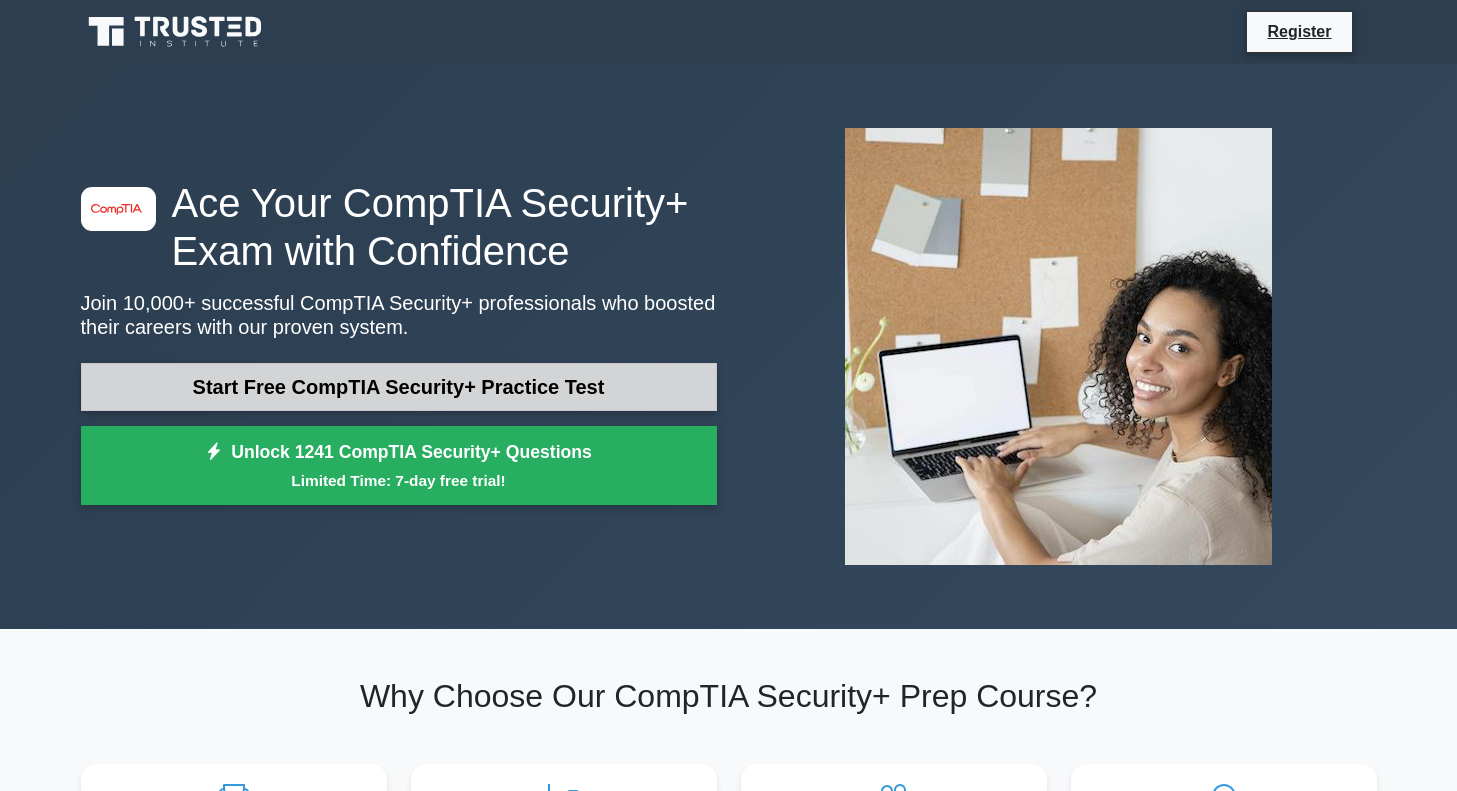 click on "Start Free CompTIA Security+ Practice Test" at bounding box center [399, 387] 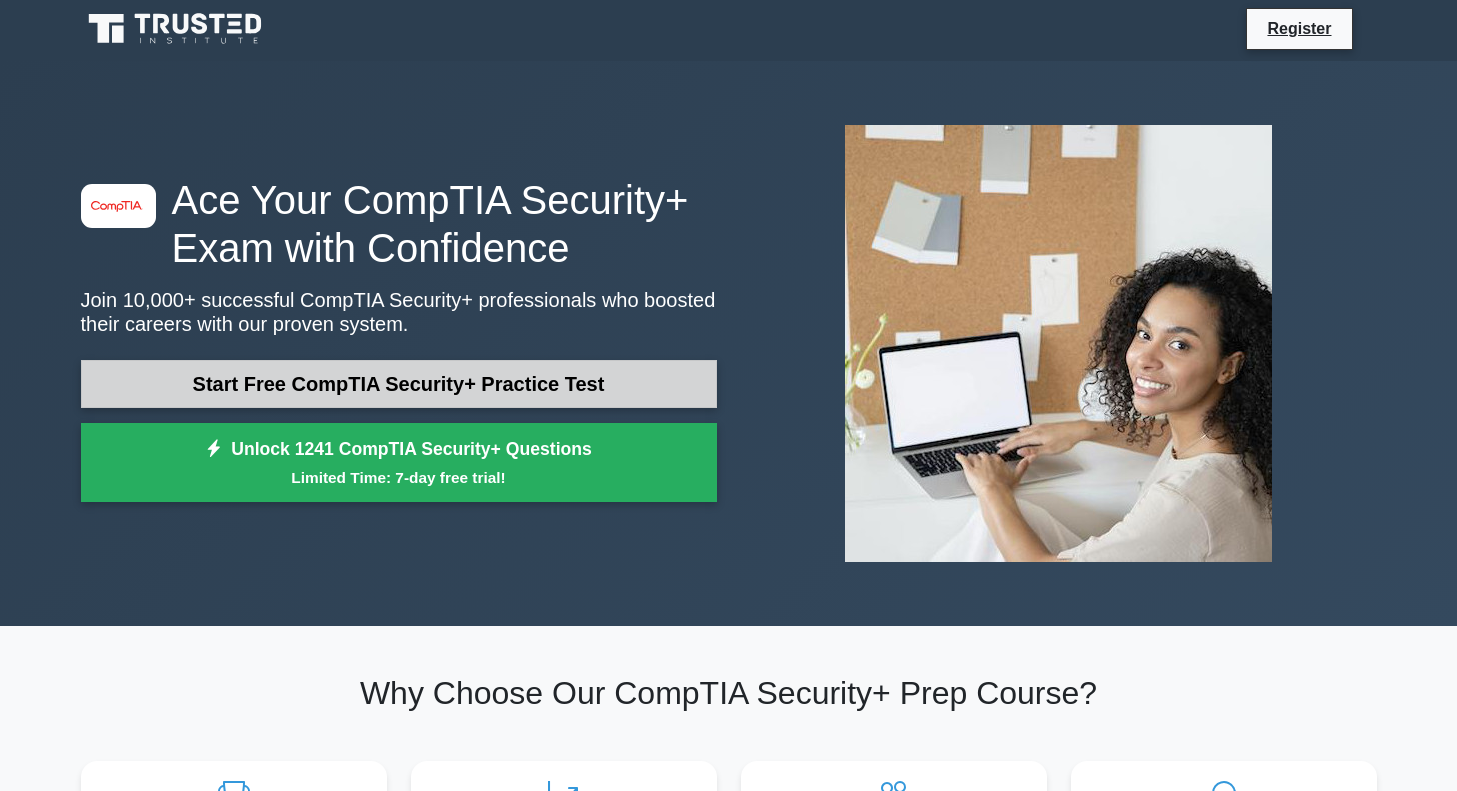 scroll, scrollTop: 4, scrollLeft: 0, axis: vertical 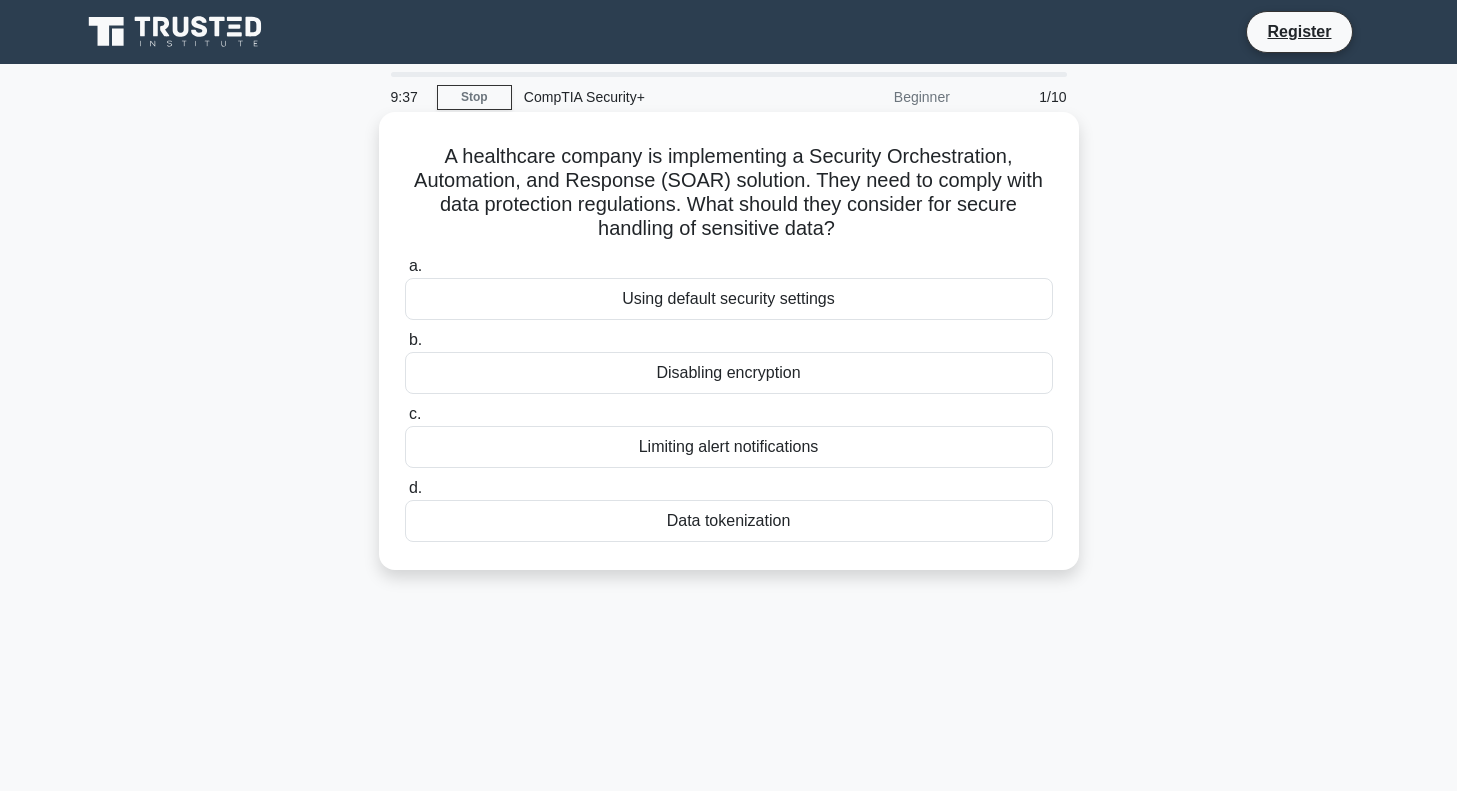 click on "Data tokenization" at bounding box center (729, 521) 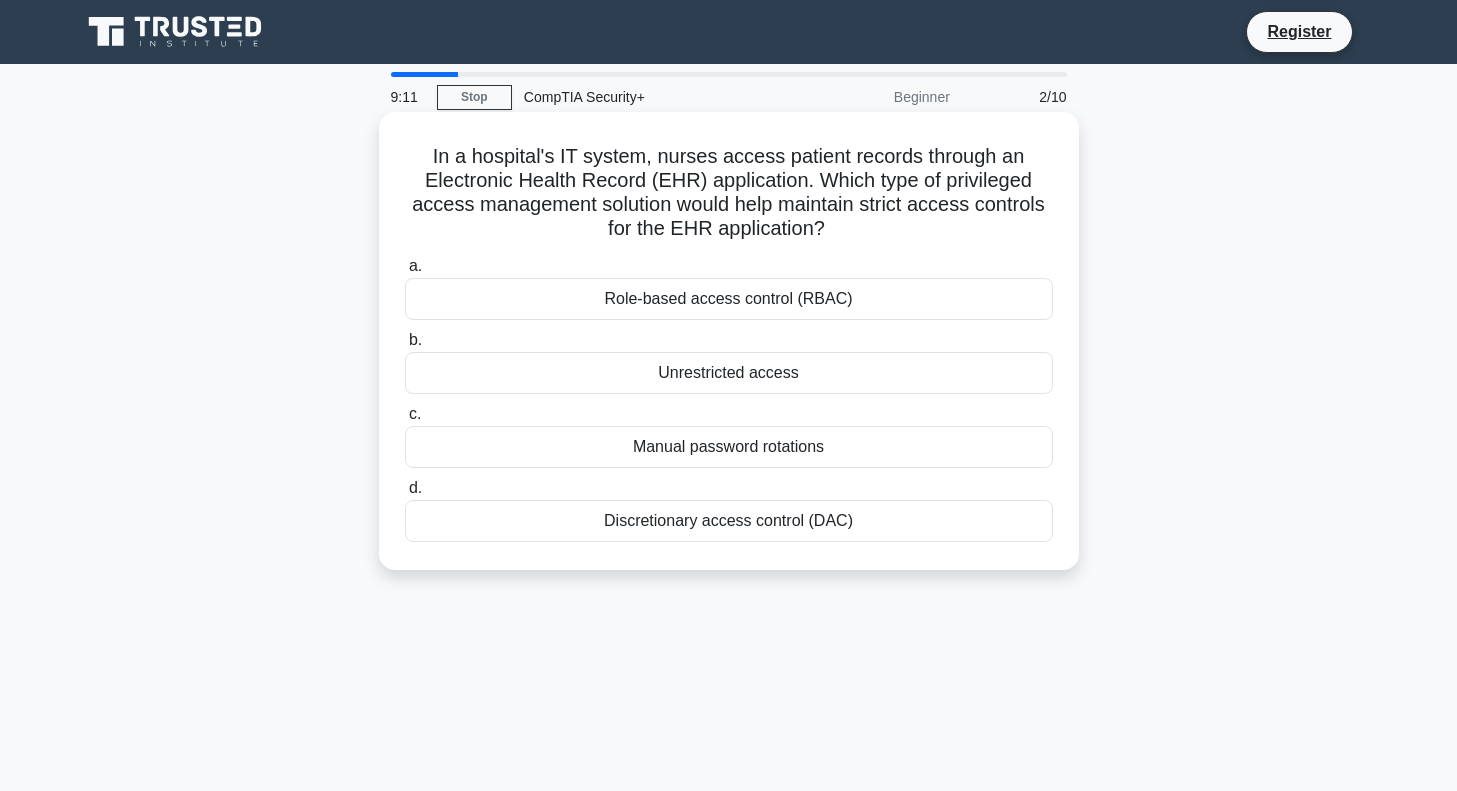 click on "Role-based access control (RBAC)" at bounding box center (729, 299) 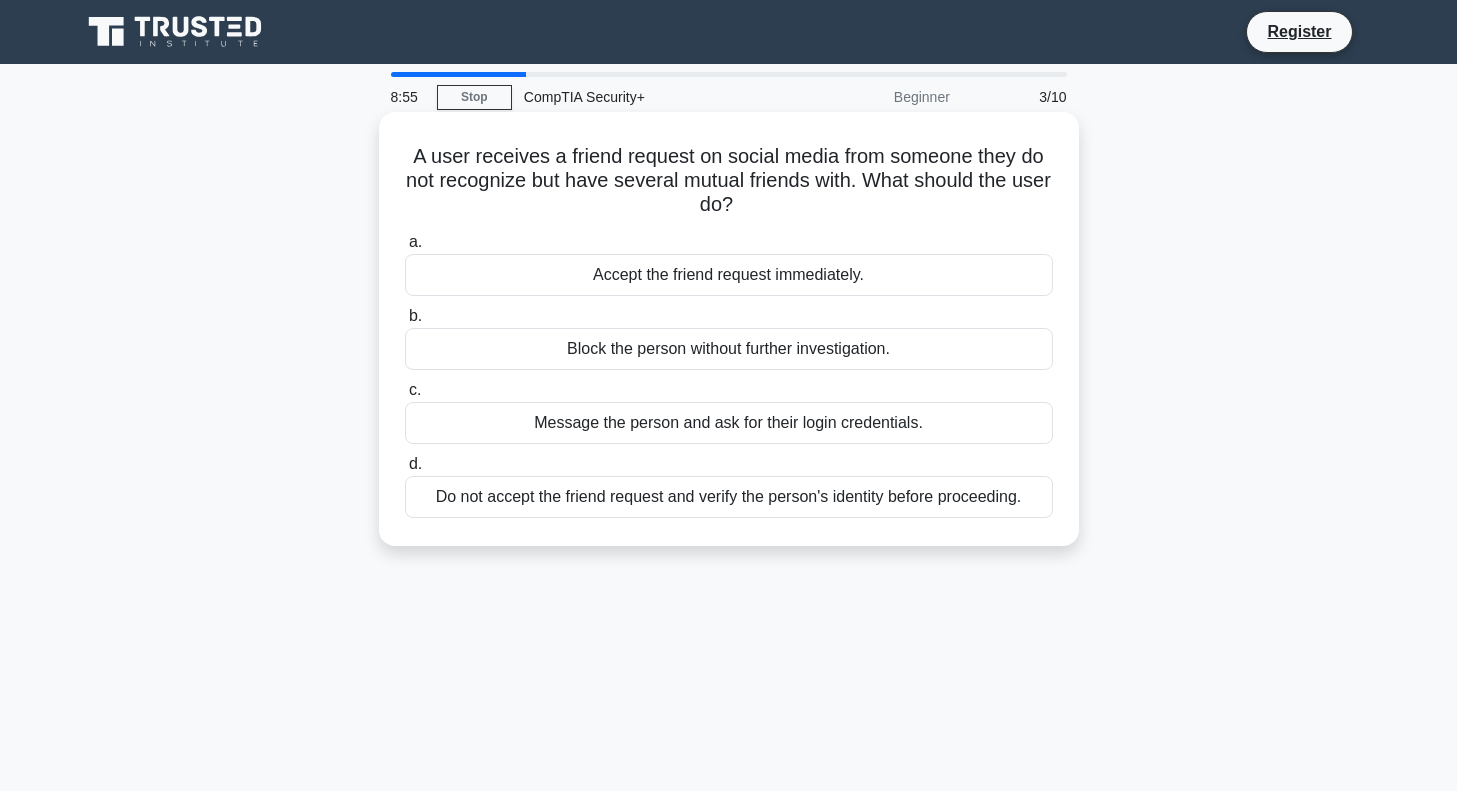 click on "Do not accept the friend request and verify the person's identity before proceeding." at bounding box center [729, 497] 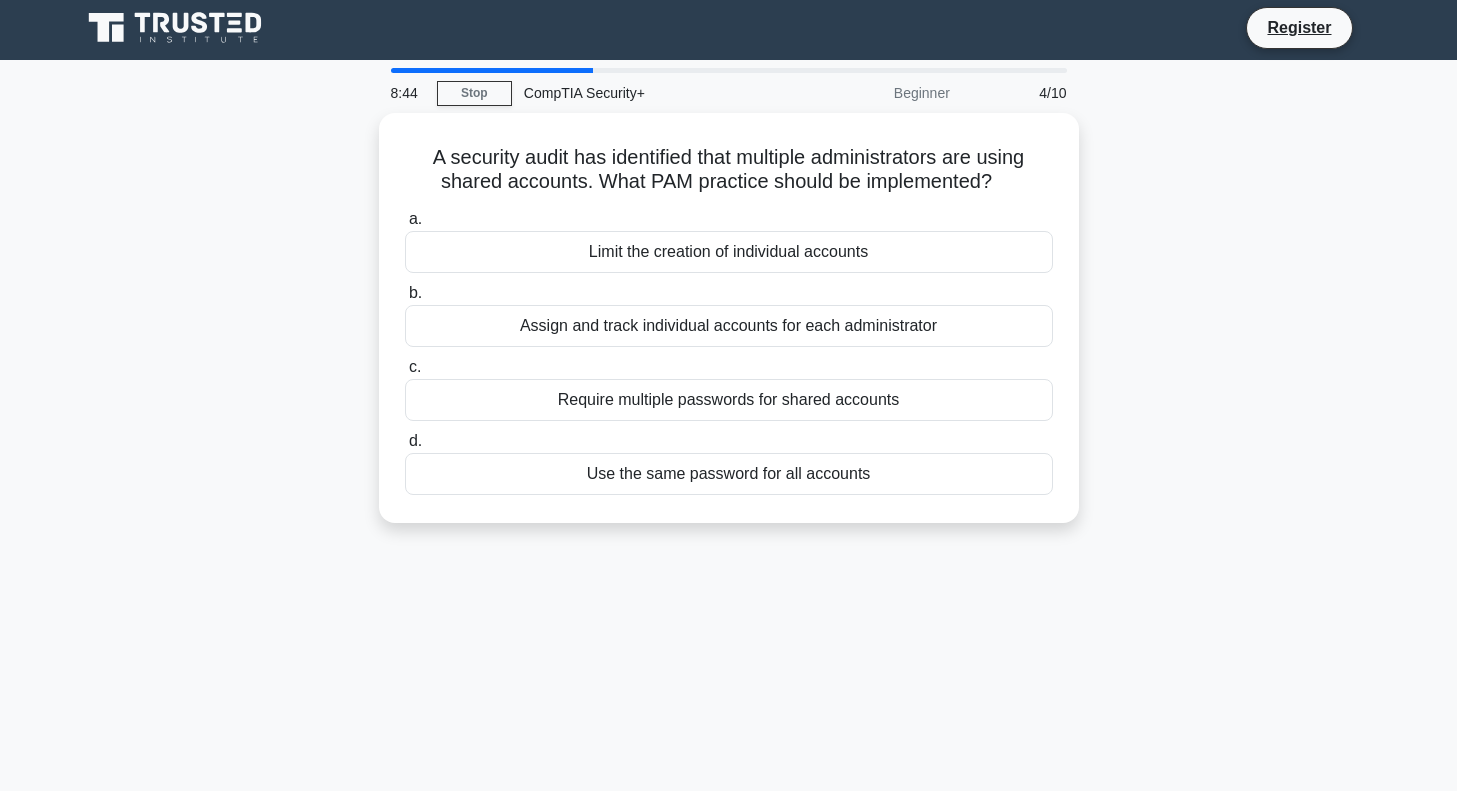 scroll, scrollTop: 0, scrollLeft: 0, axis: both 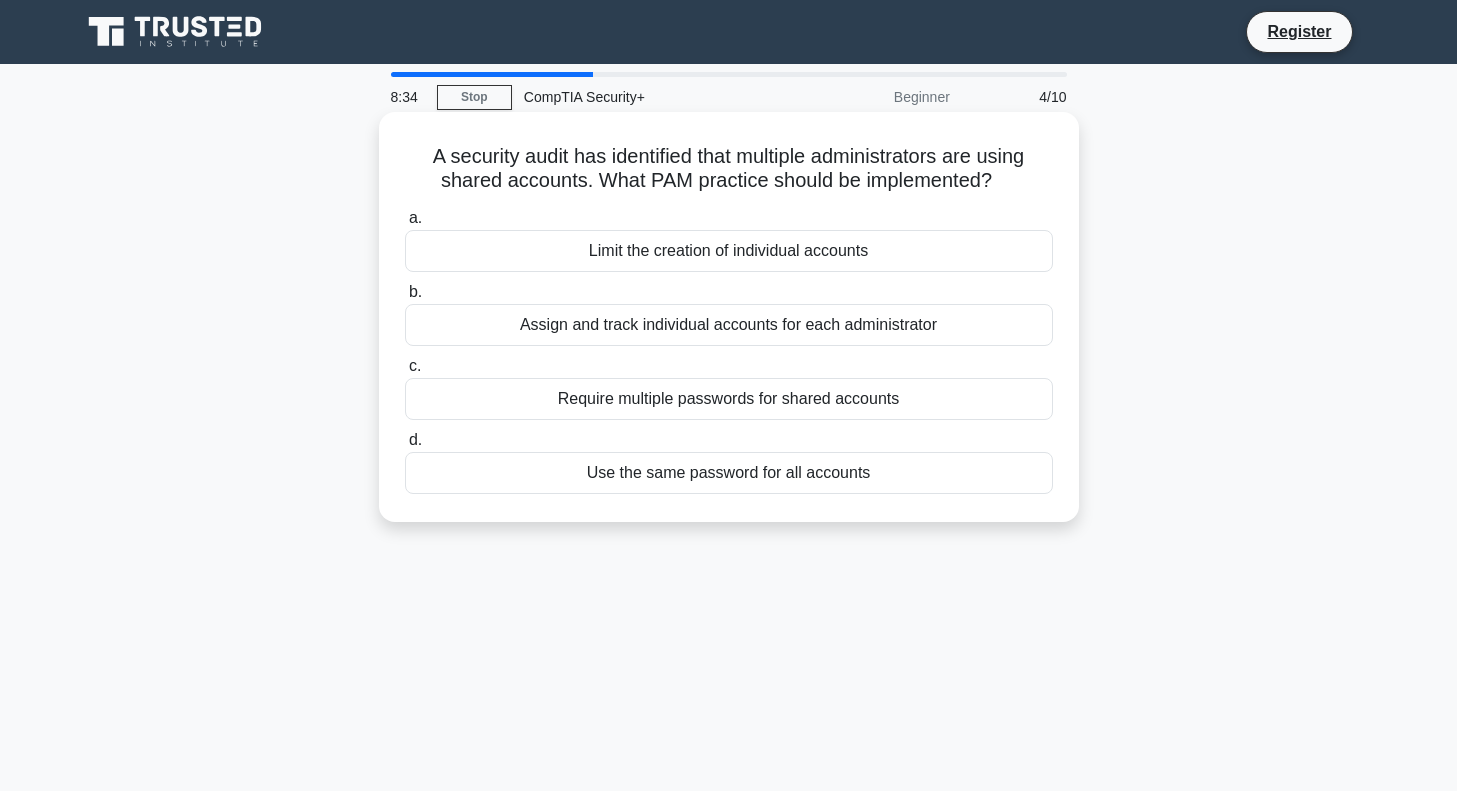 click on "Assign and track individual accounts for each administrator" at bounding box center (729, 325) 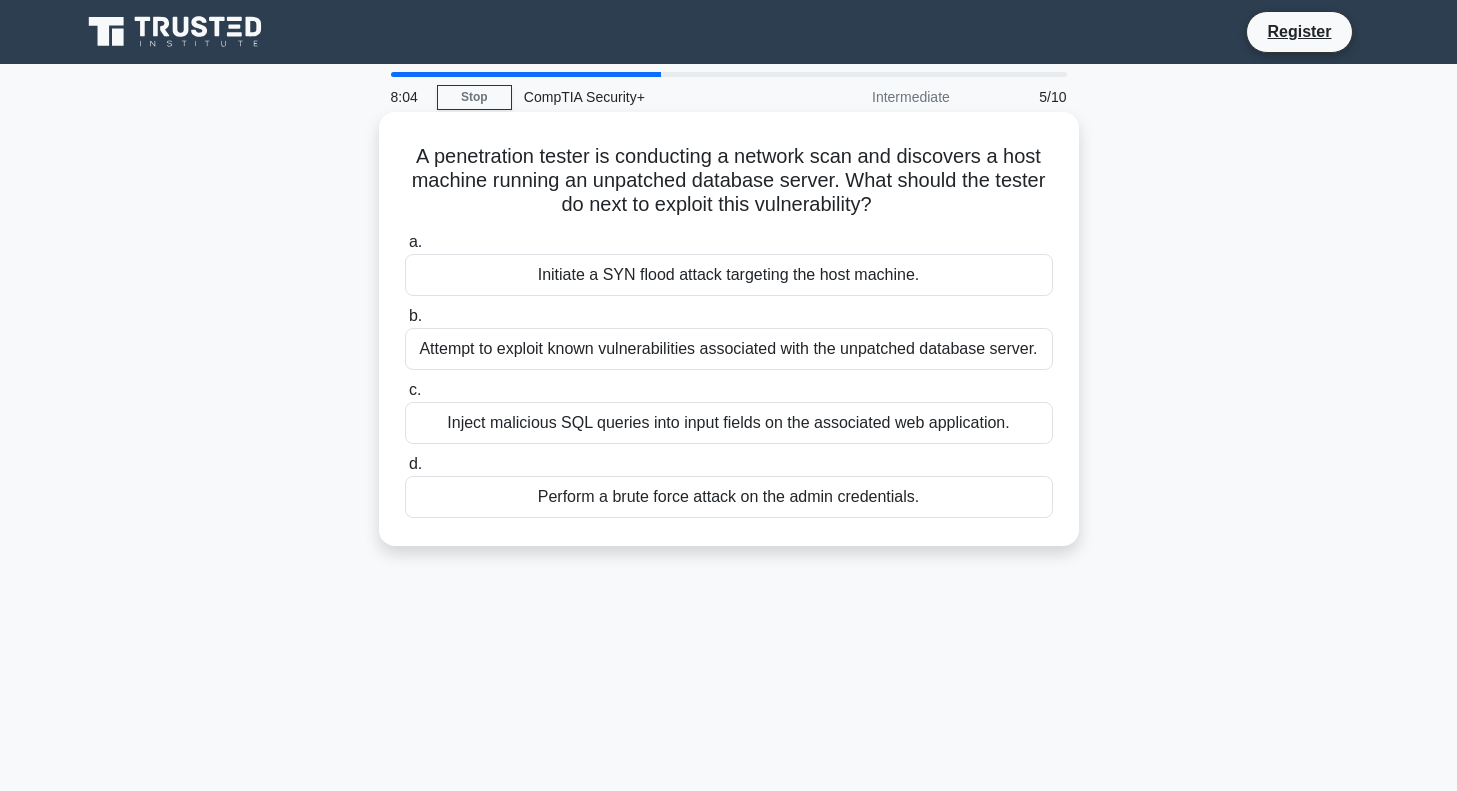 click on "Attempt to exploit known vulnerabilities associated with the unpatched database server." at bounding box center (729, 349) 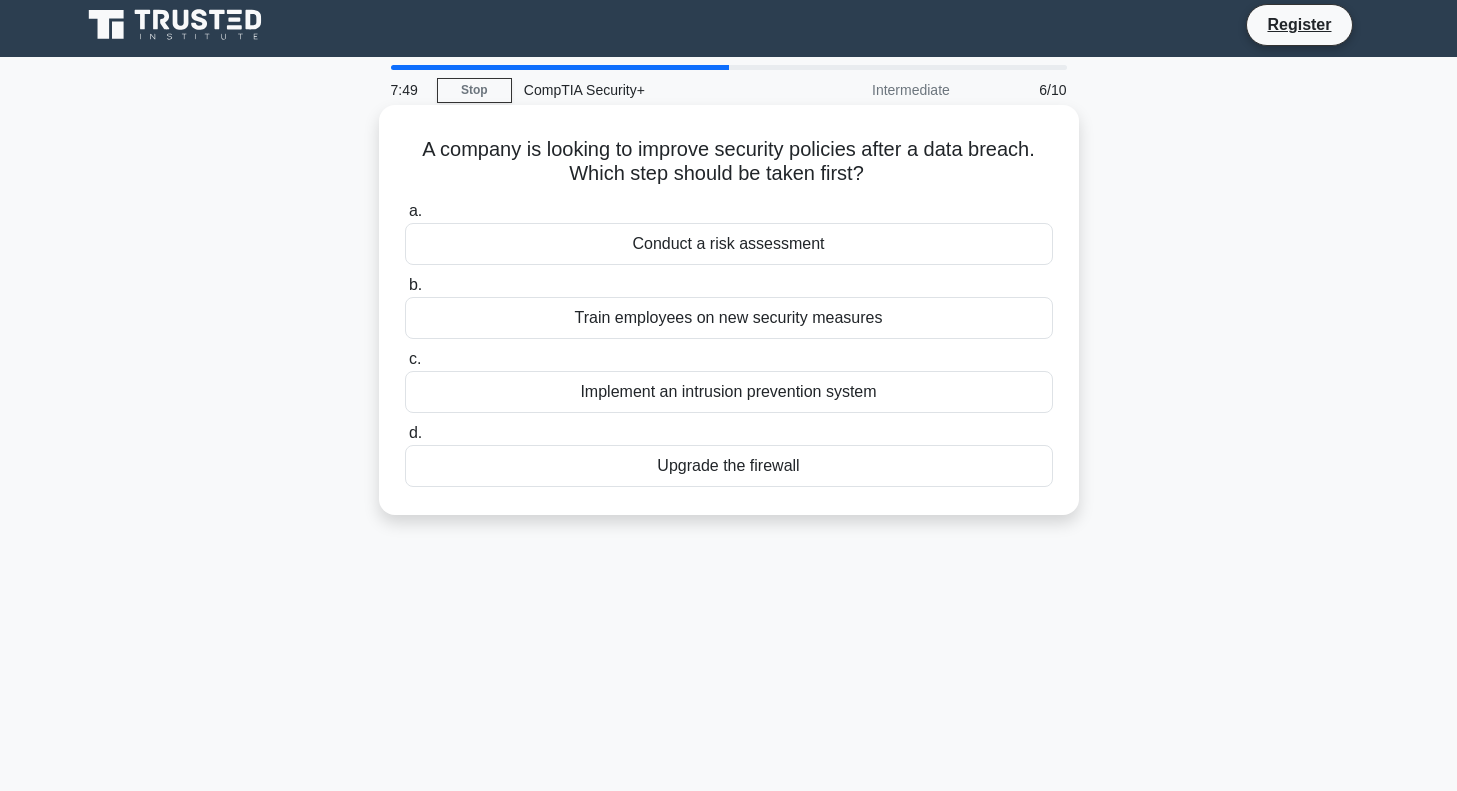 scroll, scrollTop: 0, scrollLeft: 0, axis: both 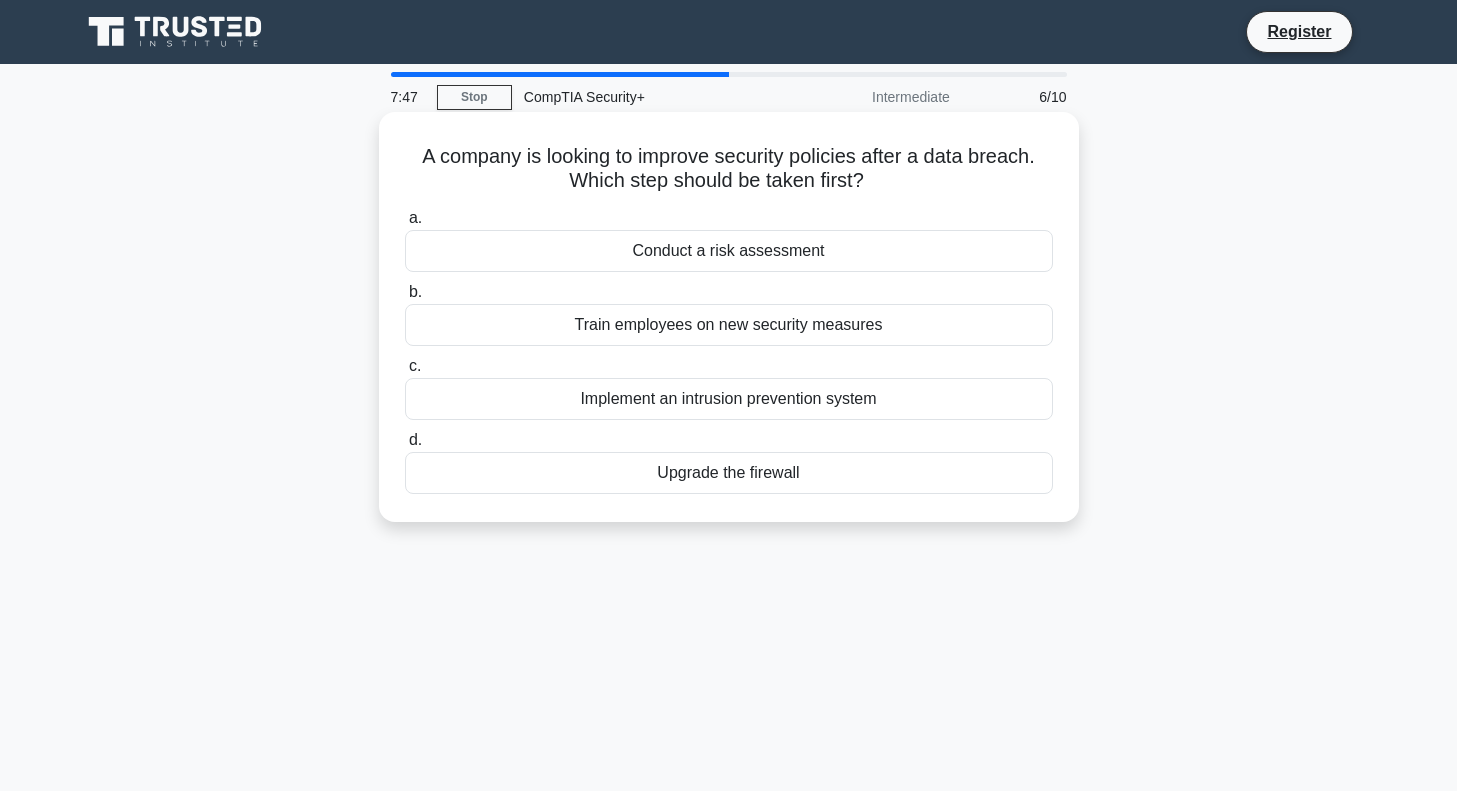 click on "Conduct a risk assessment" at bounding box center (729, 251) 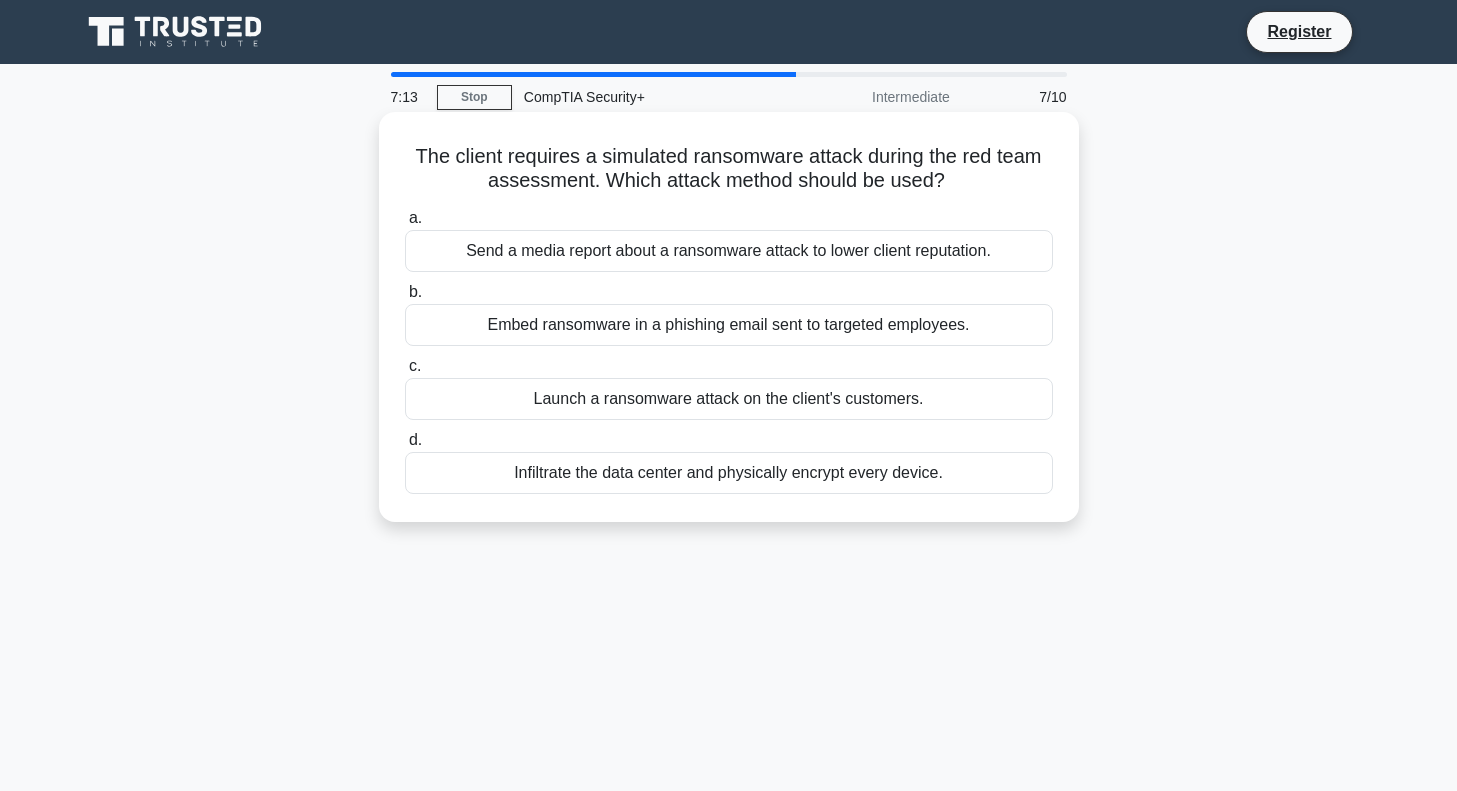 click on "Embed ransomware in a phishing email sent to targeted employees." at bounding box center [729, 325] 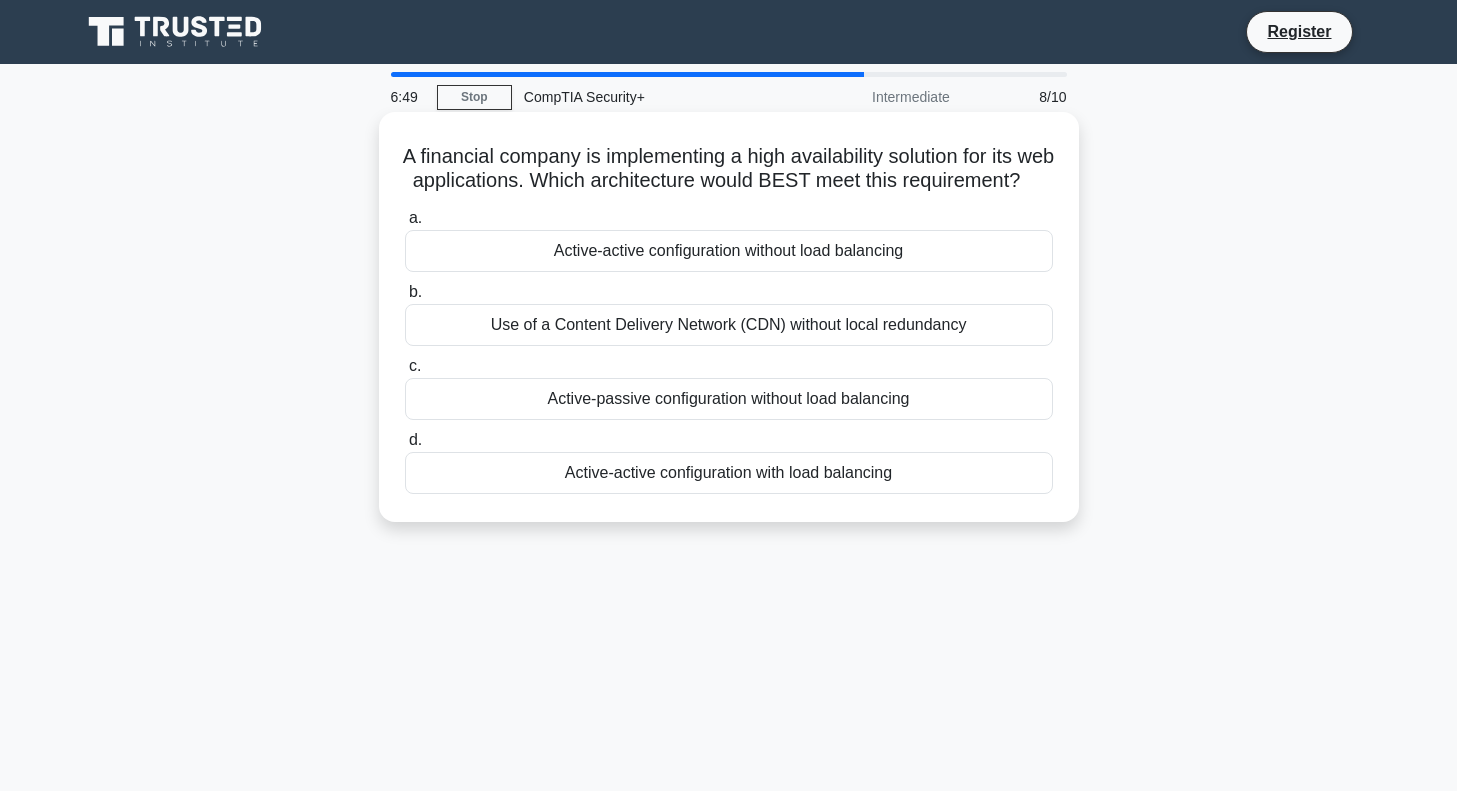 click on "Use of a Content Delivery Network (CDN) without local redundancy" at bounding box center (729, 325) 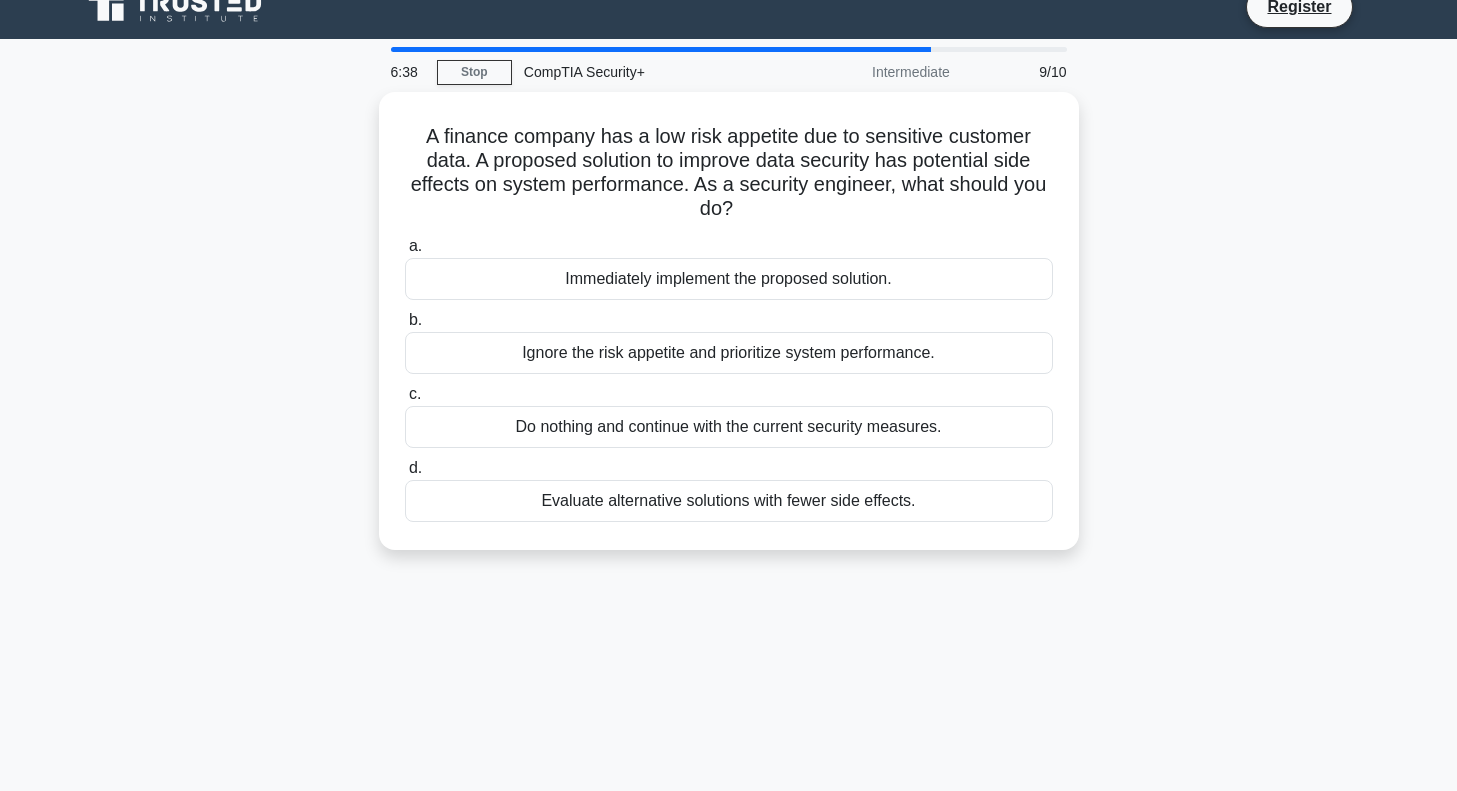 scroll, scrollTop: 29, scrollLeft: 0, axis: vertical 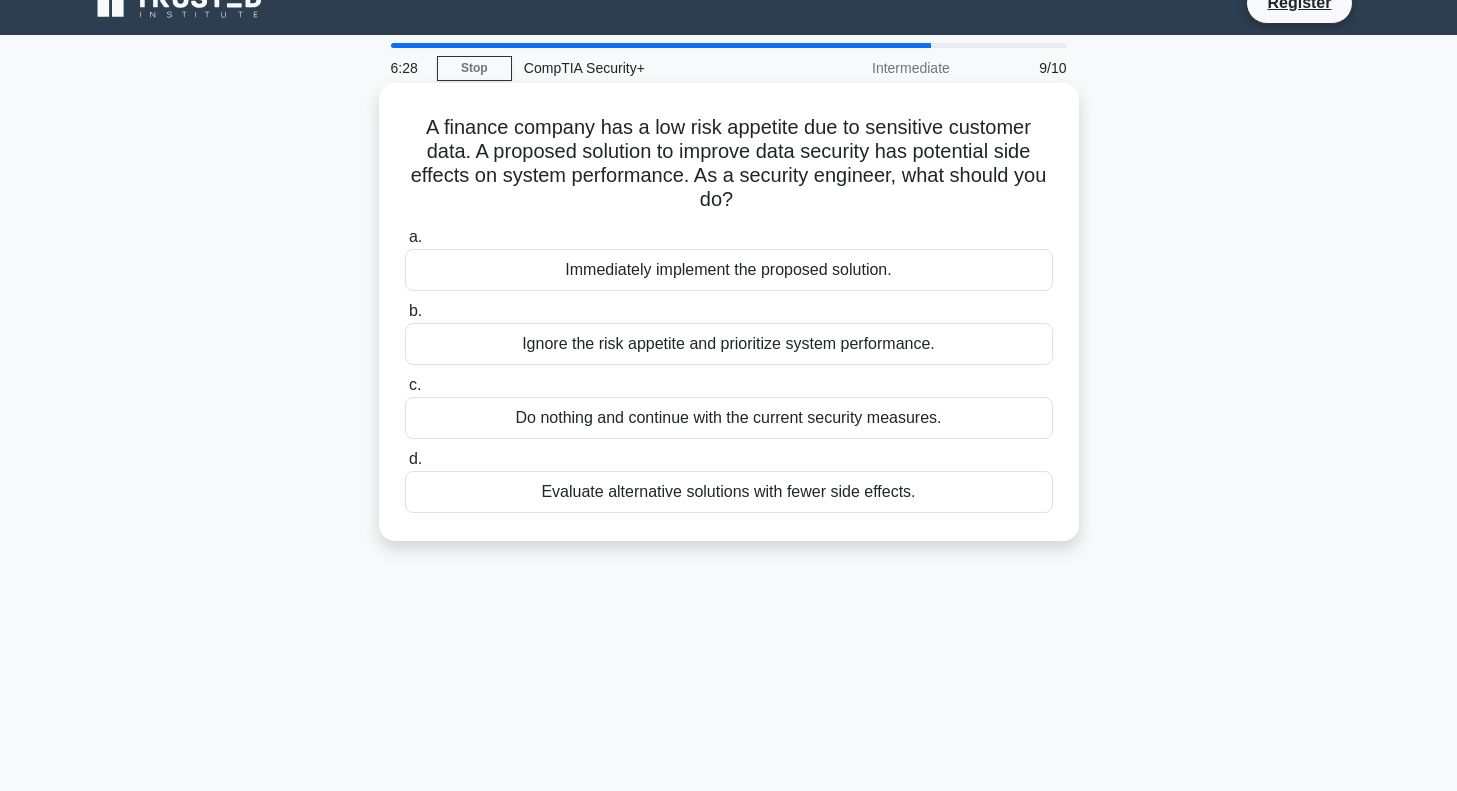 click on "Evaluate alternative solutions with fewer side effects." at bounding box center [729, 492] 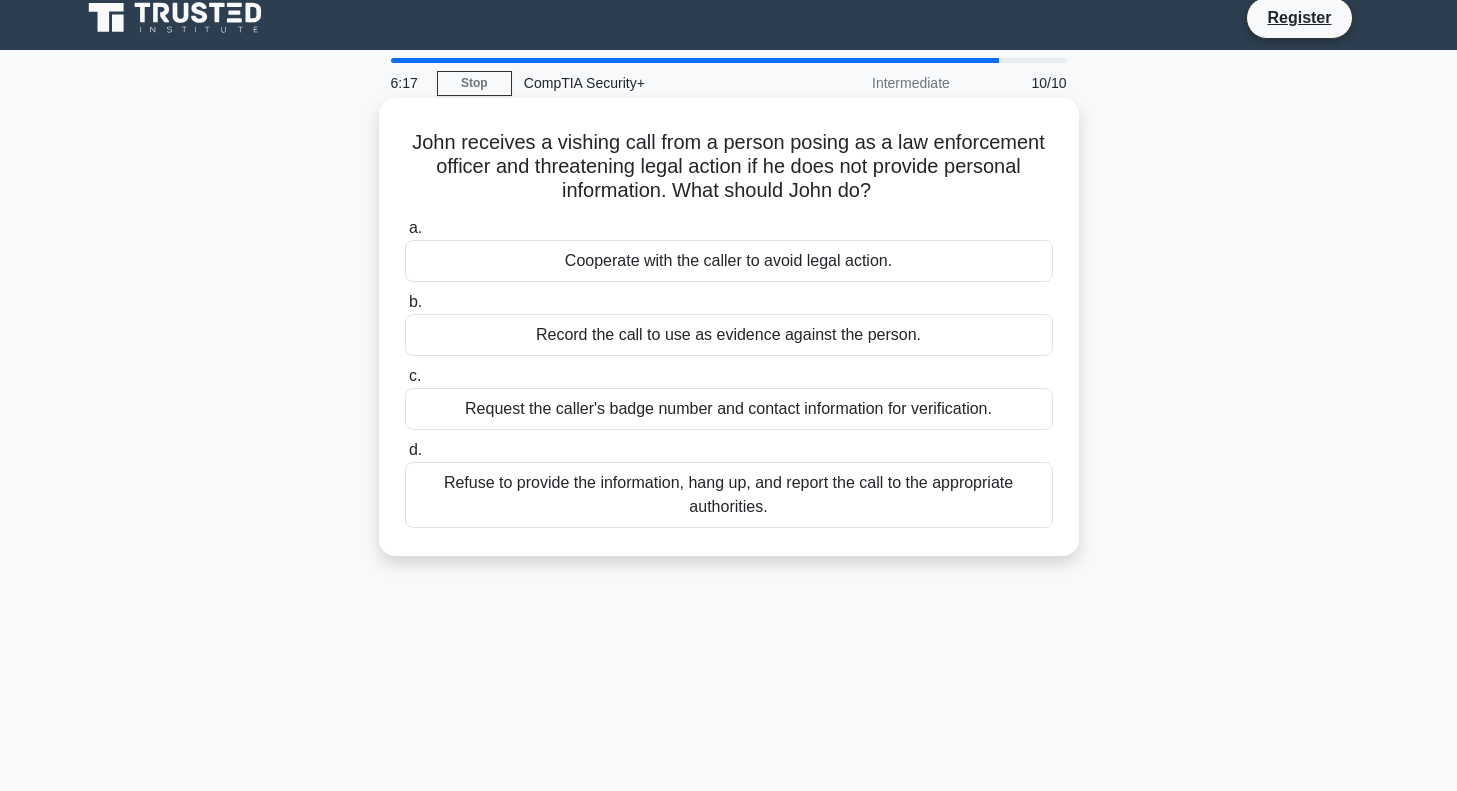 scroll, scrollTop: 0, scrollLeft: 0, axis: both 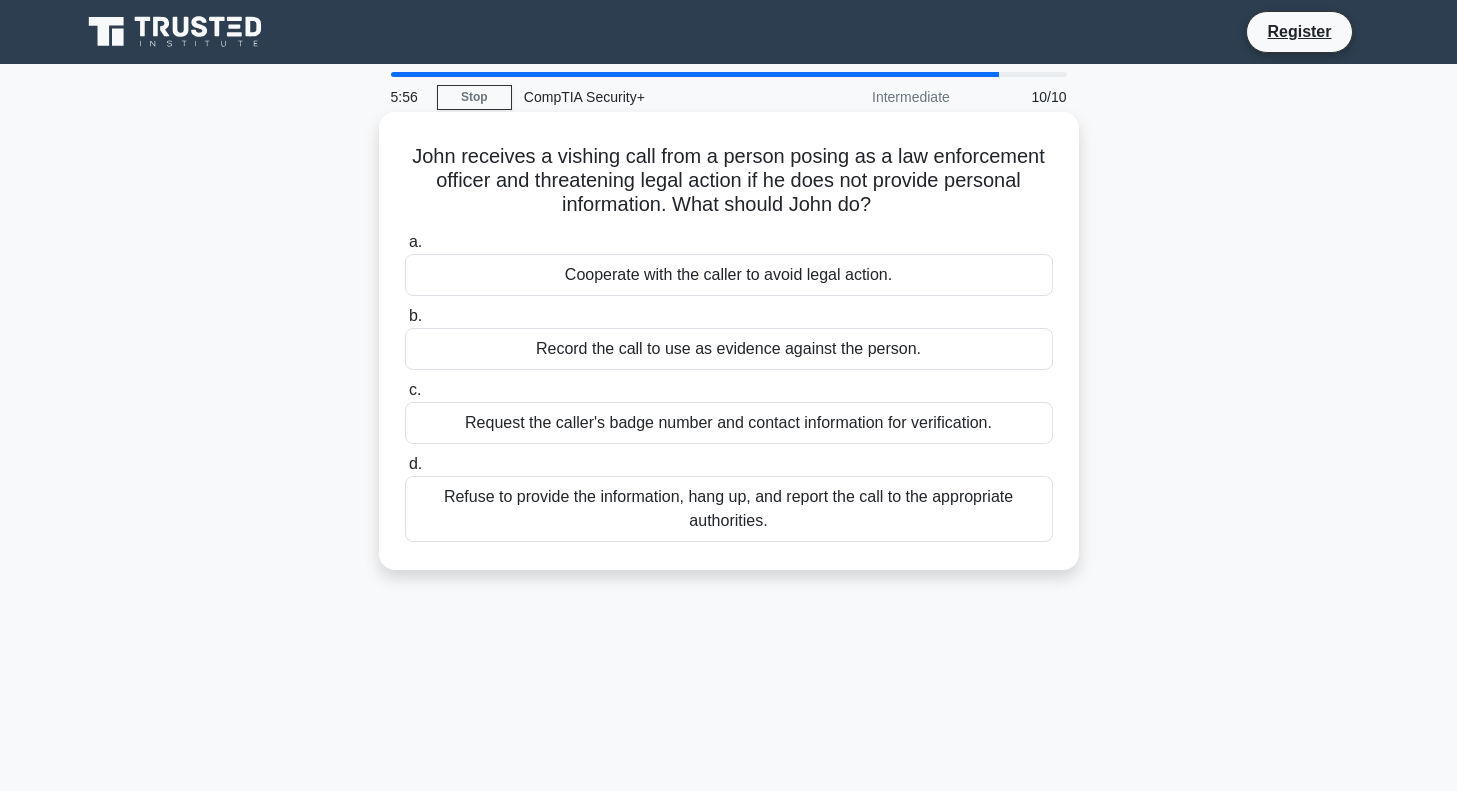 click on "Request the caller's badge number and contact information for verification." at bounding box center (729, 423) 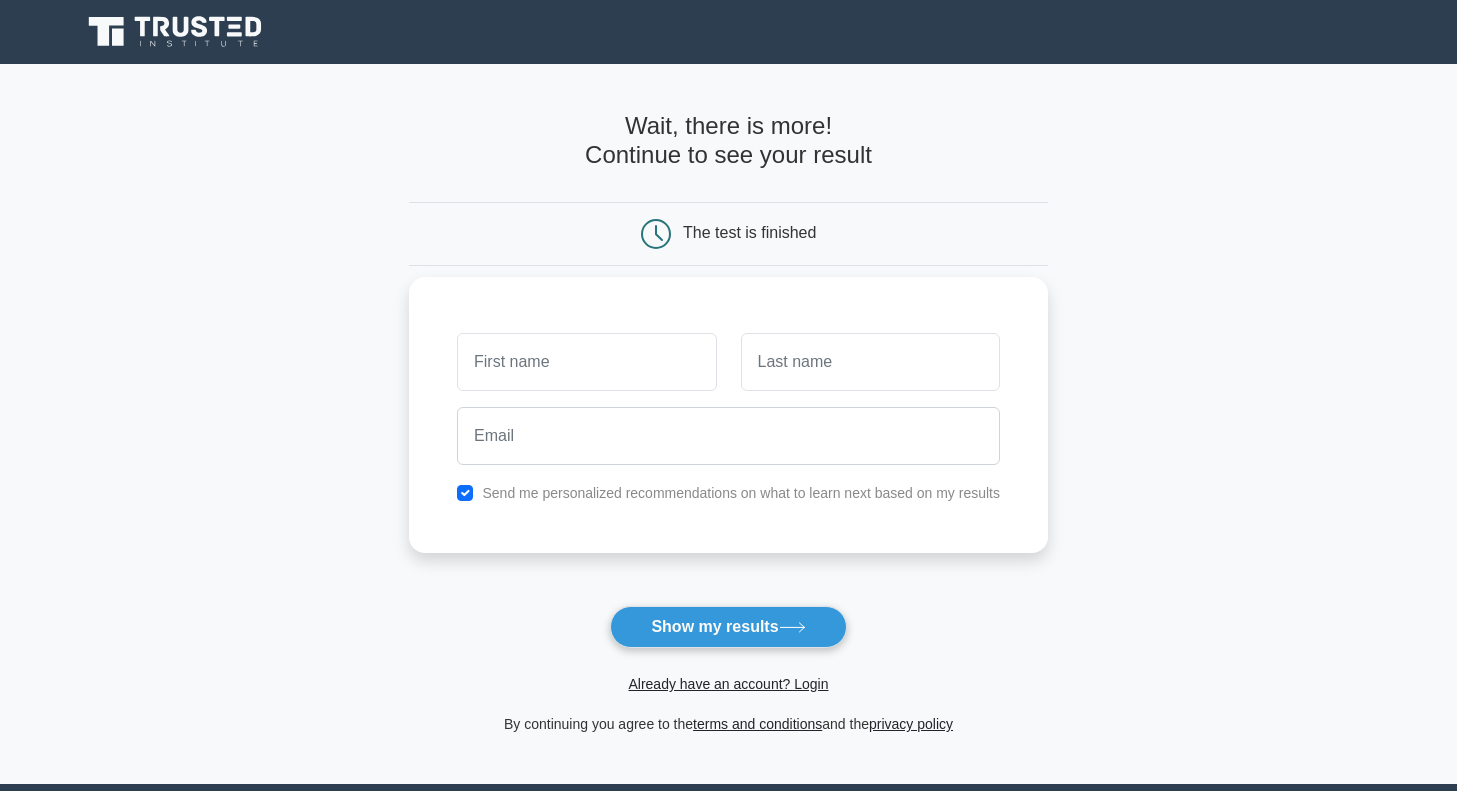 scroll, scrollTop: 0, scrollLeft: 0, axis: both 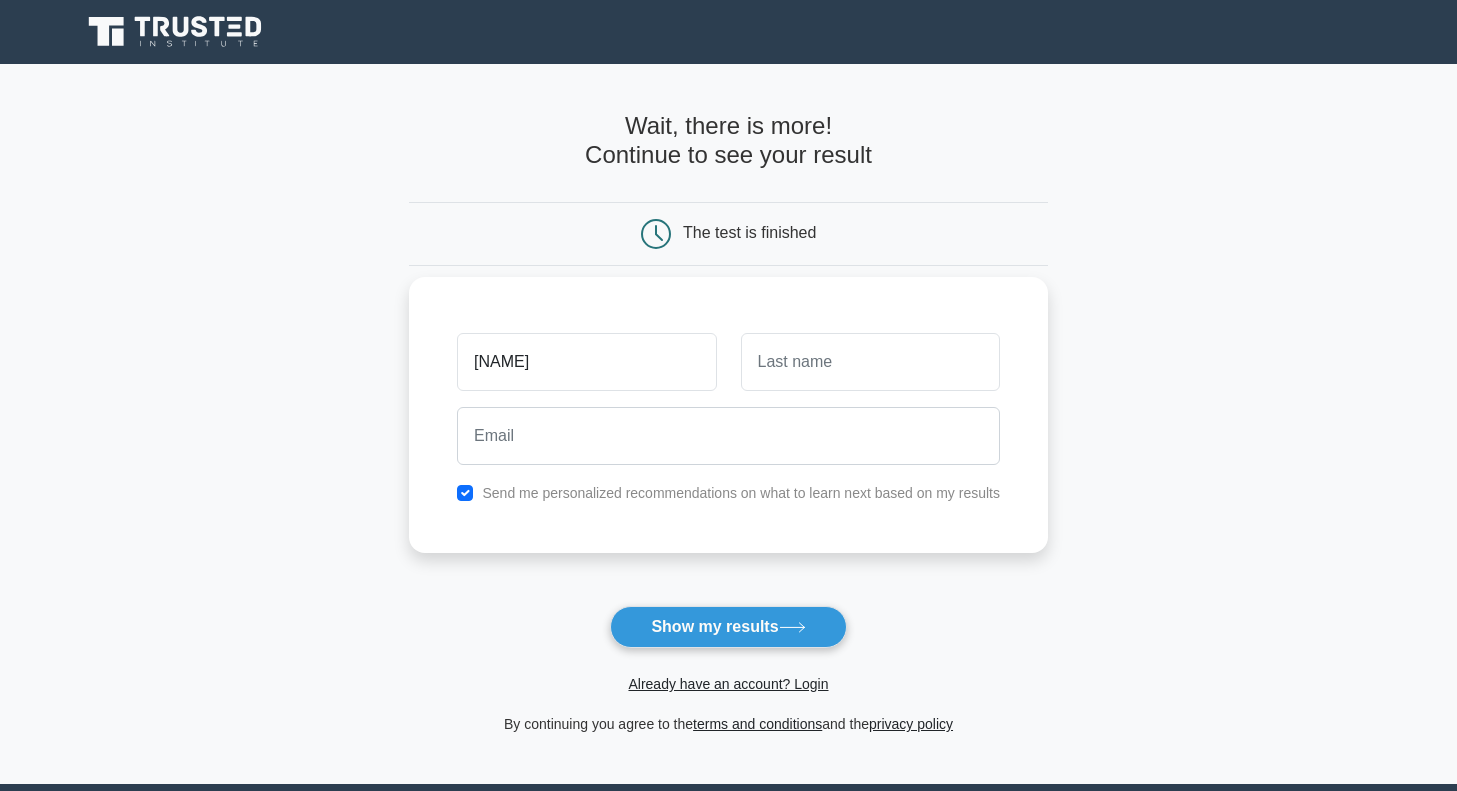 type on "Jake" 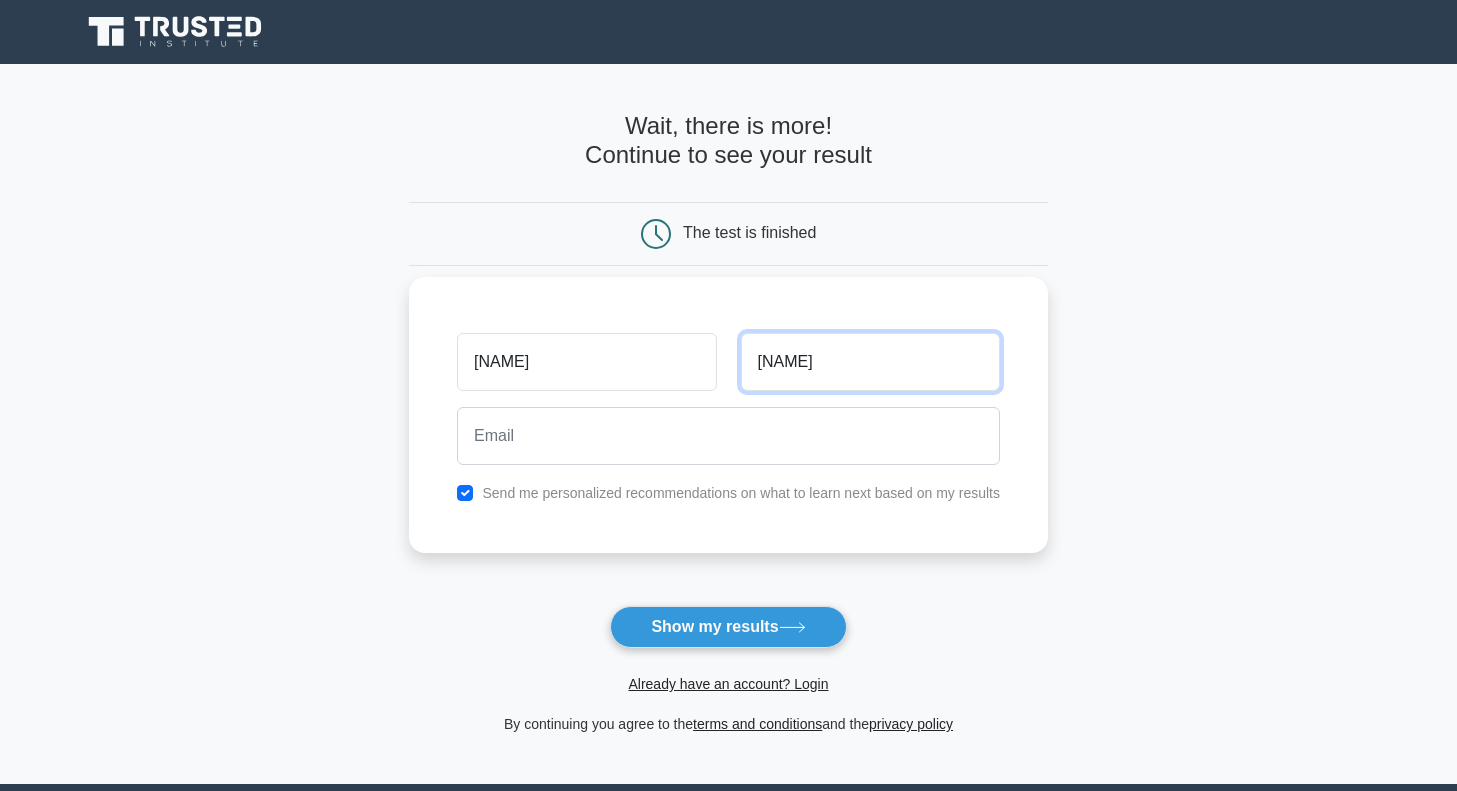 type on "Whitbread" 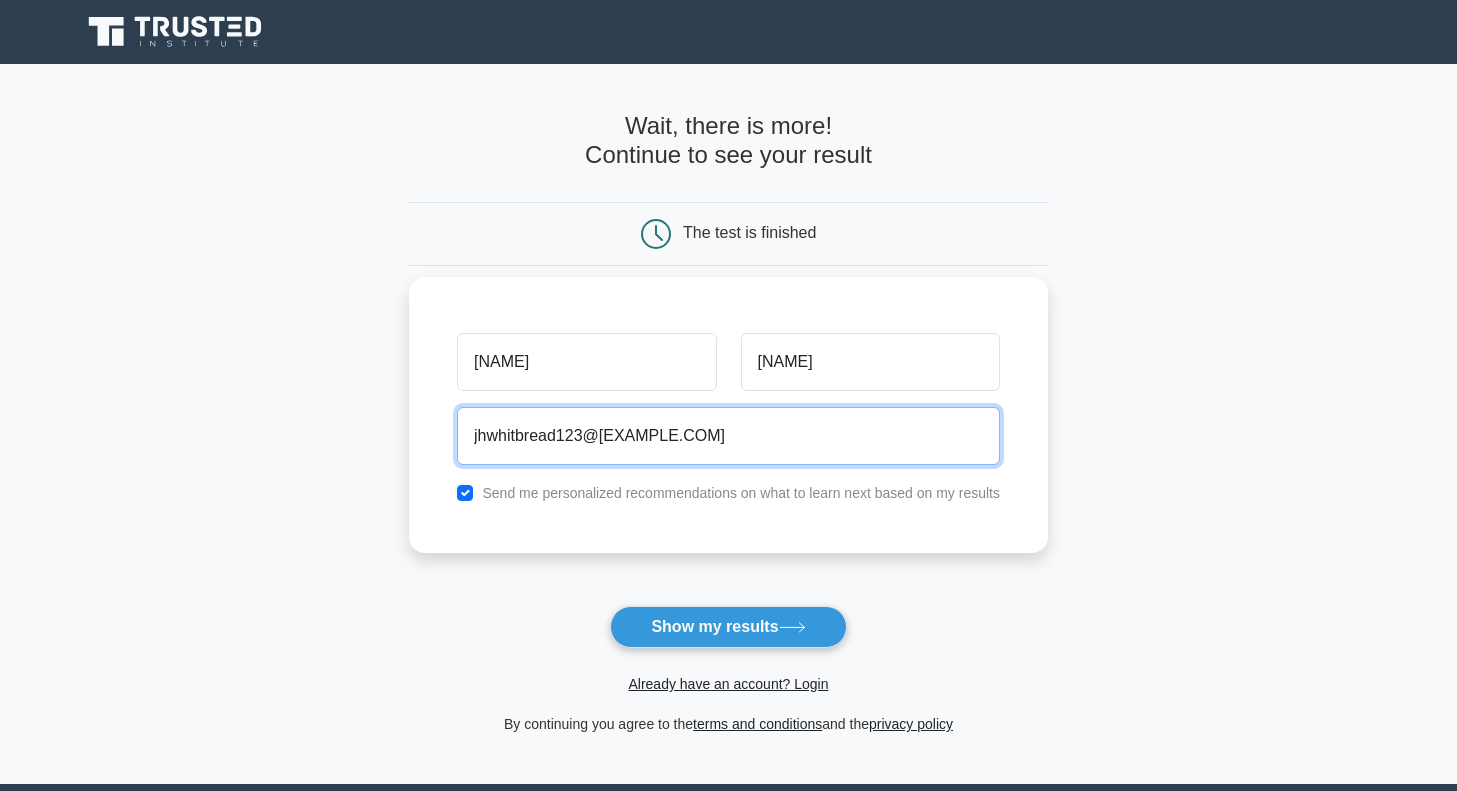 type on "jhwhitbread123@gmail.com" 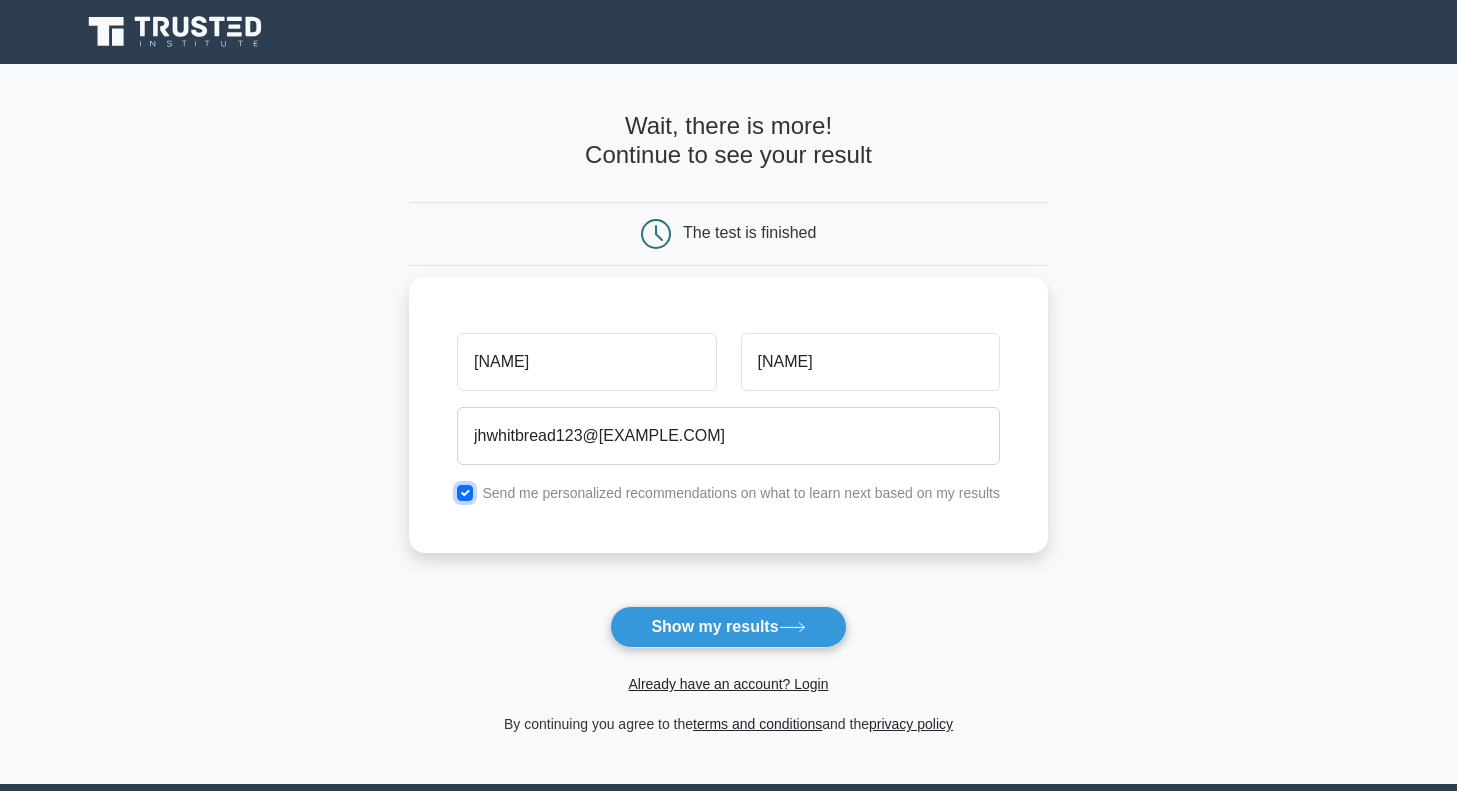 drag, startPoint x: 463, startPoint y: 498, endPoint x: 545, endPoint y: 525, distance: 86.33076 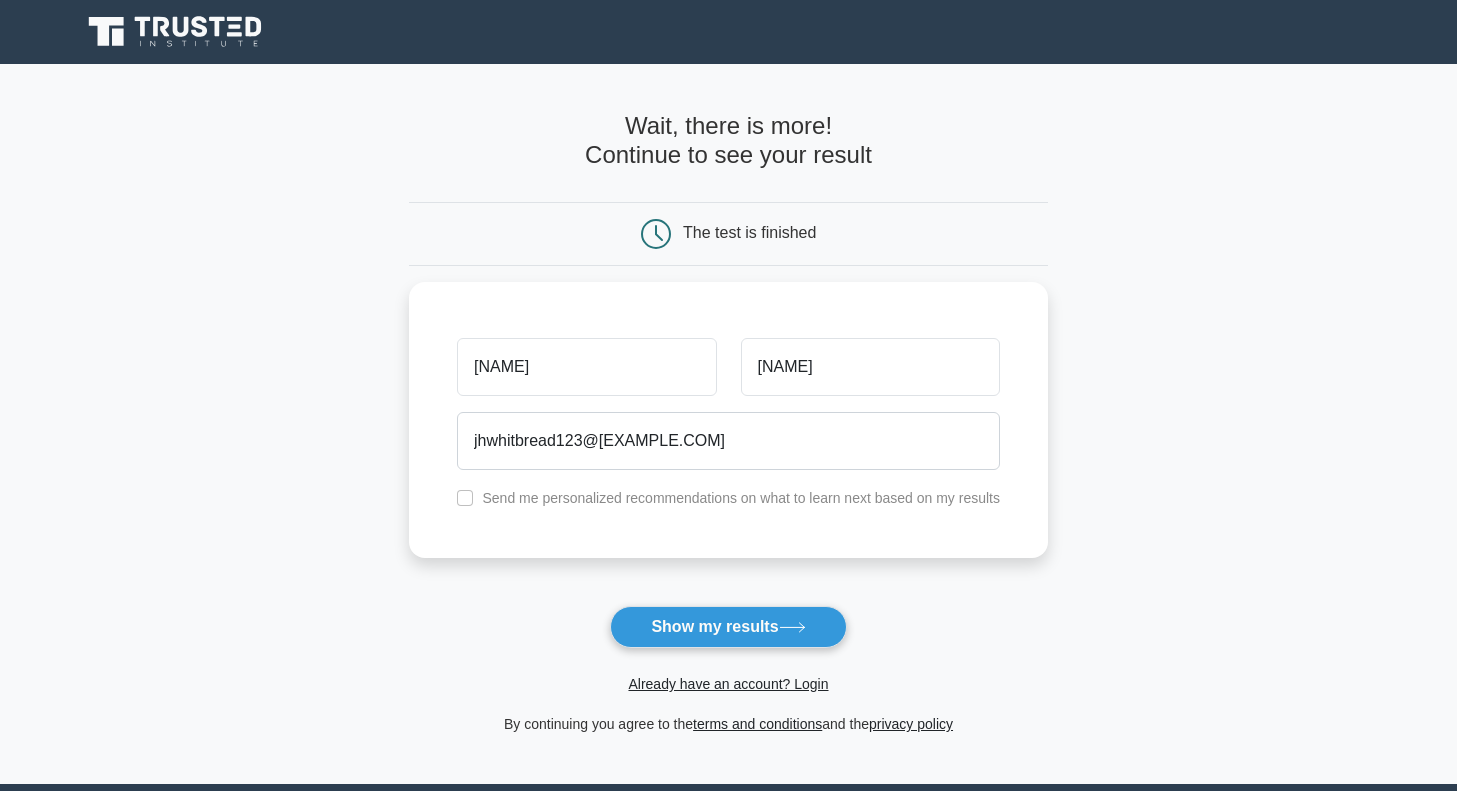 click on "Show my results" at bounding box center (728, 627) 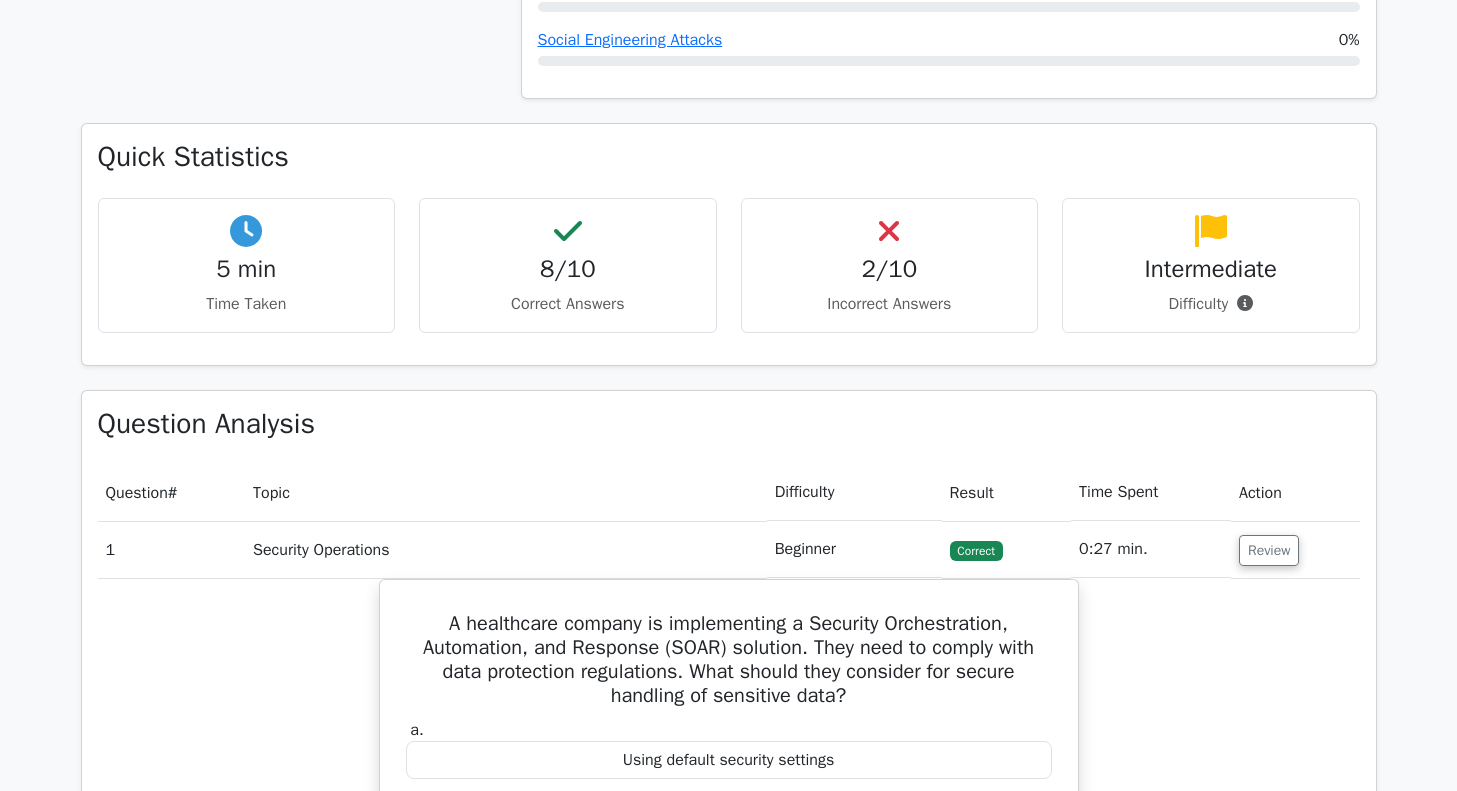 scroll, scrollTop: 1152, scrollLeft: 0, axis: vertical 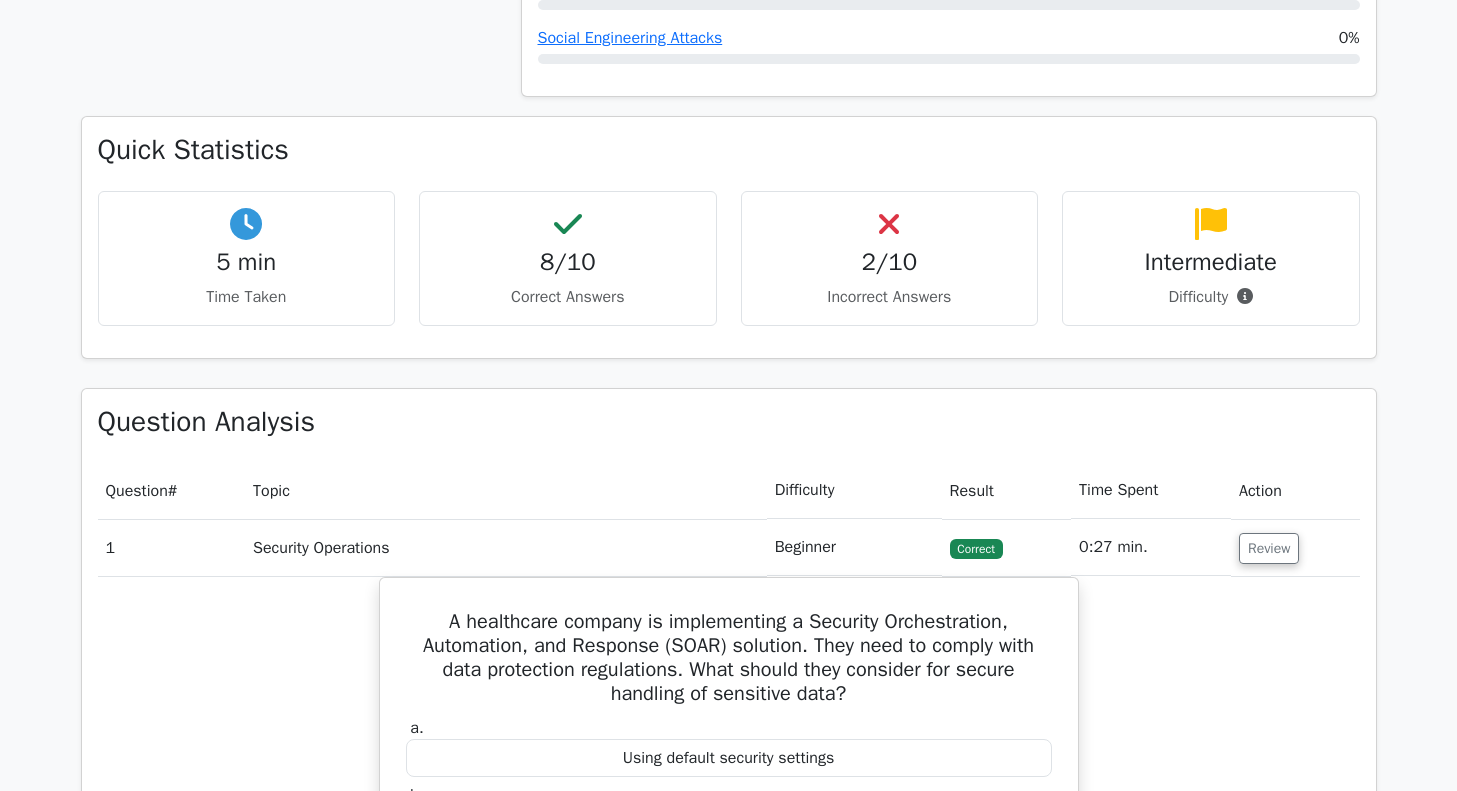 click on "2/10" at bounding box center (890, 262) 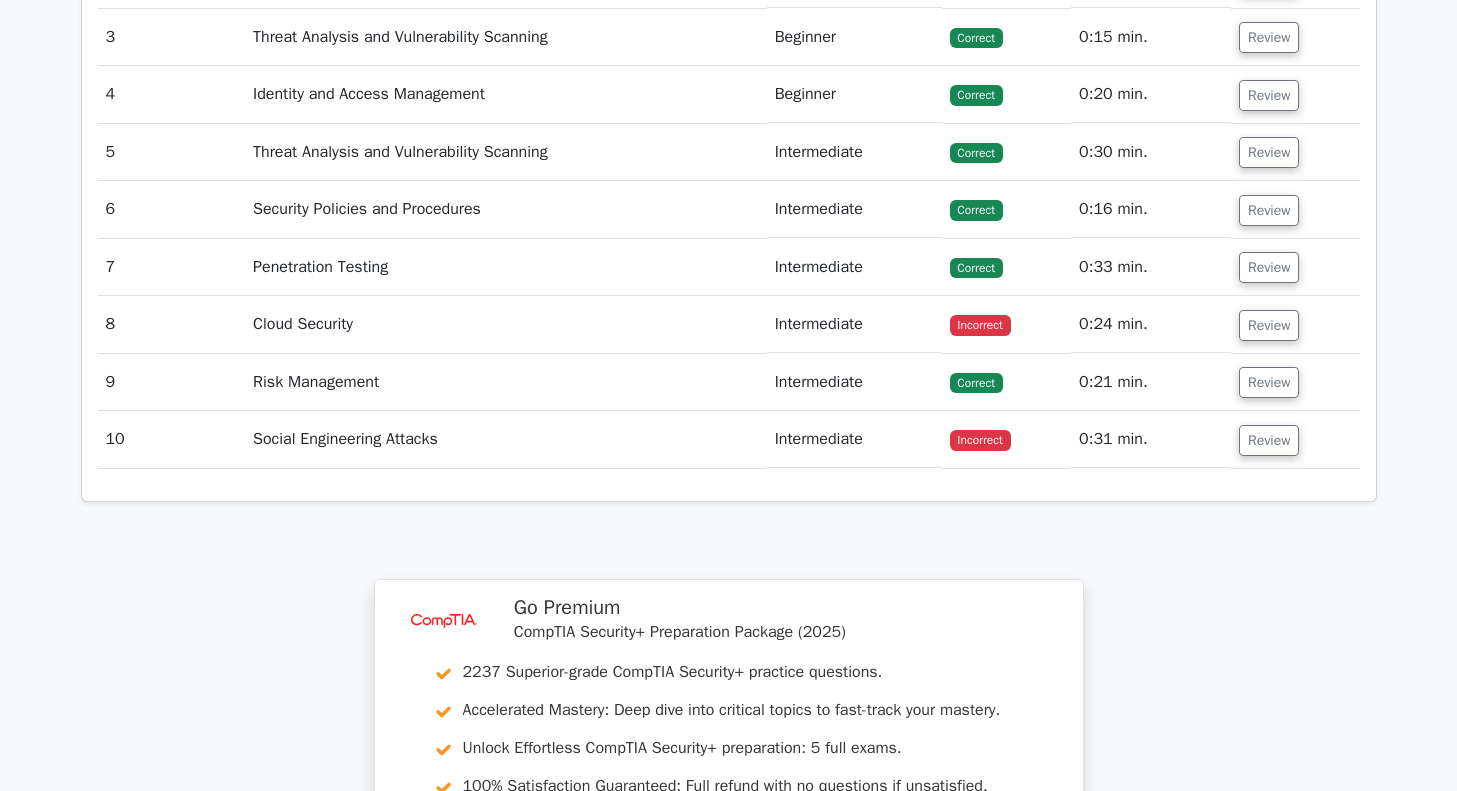 scroll, scrollTop: 2469, scrollLeft: 0, axis: vertical 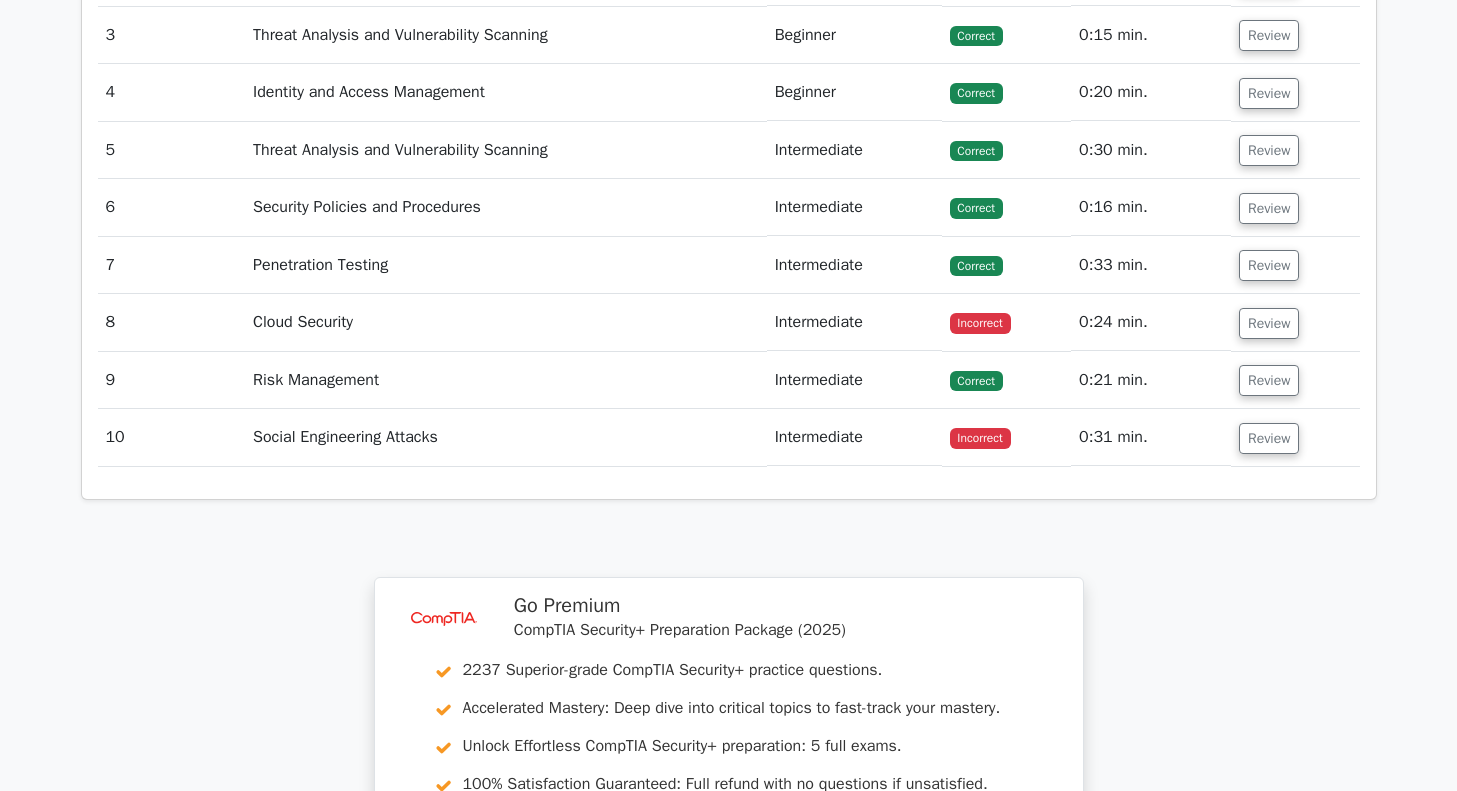 click on "Cloud Security" at bounding box center [506, 322] 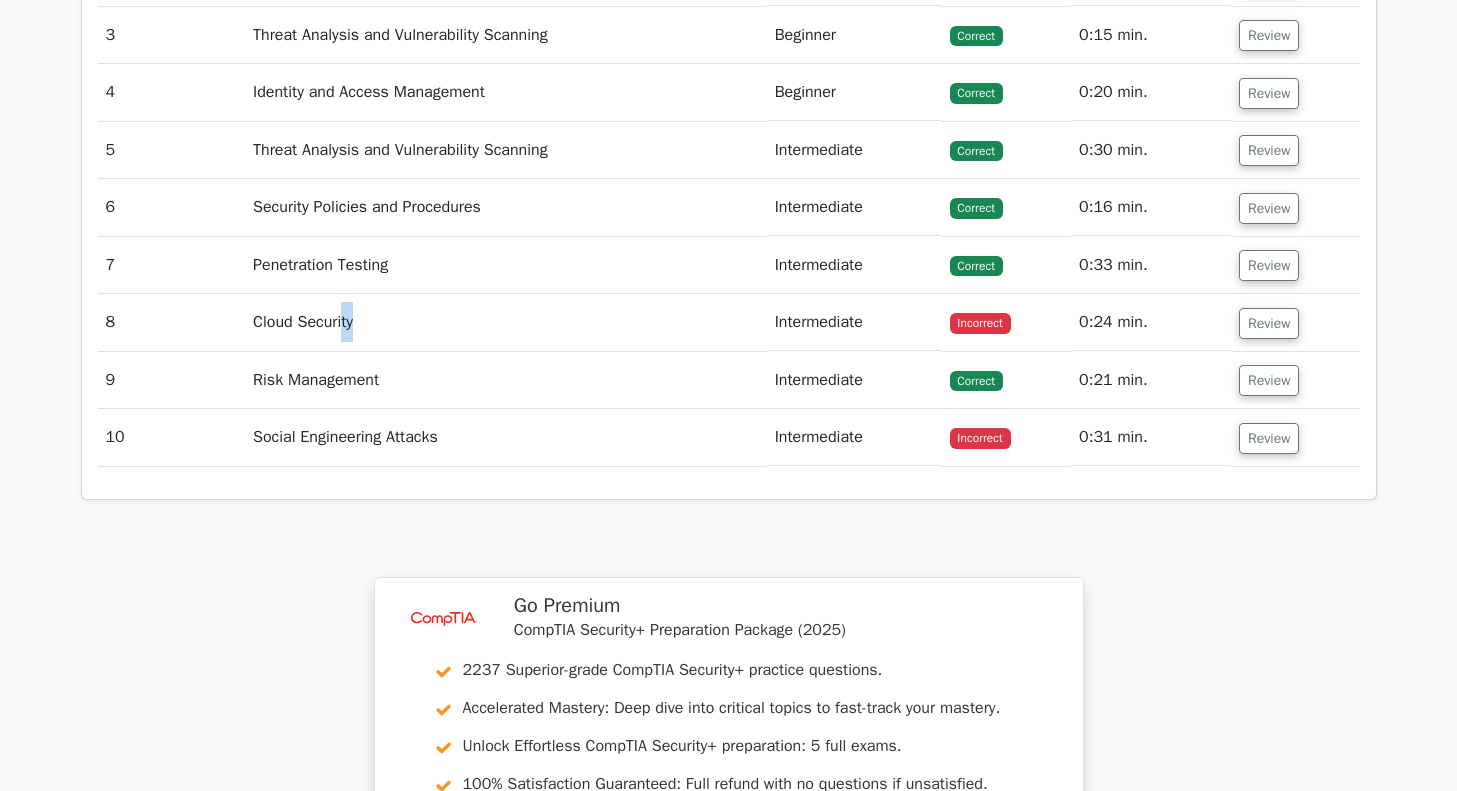 click on "Cloud Security" at bounding box center [506, 322] 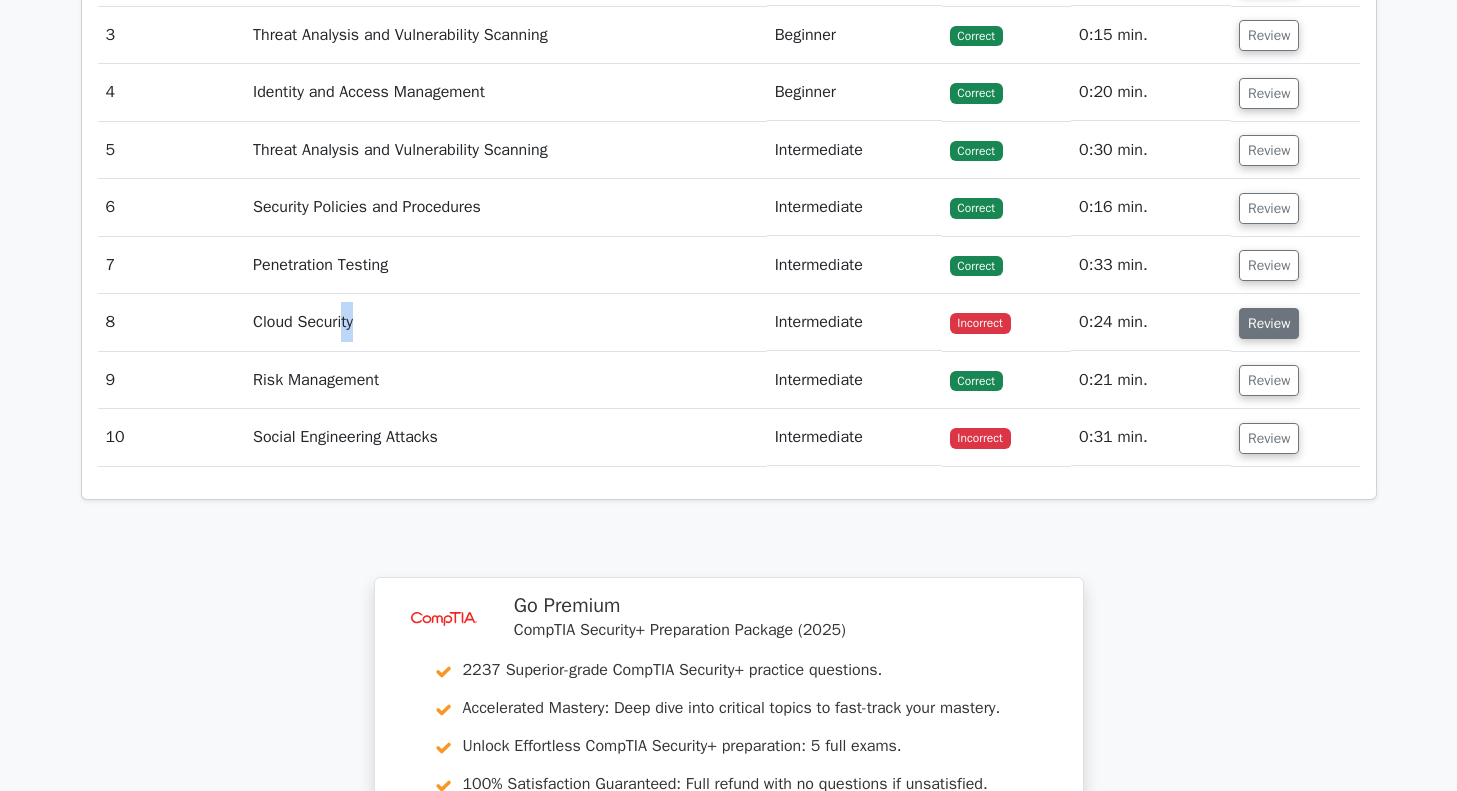 click on "Review" at bounding box center (1269, 323) 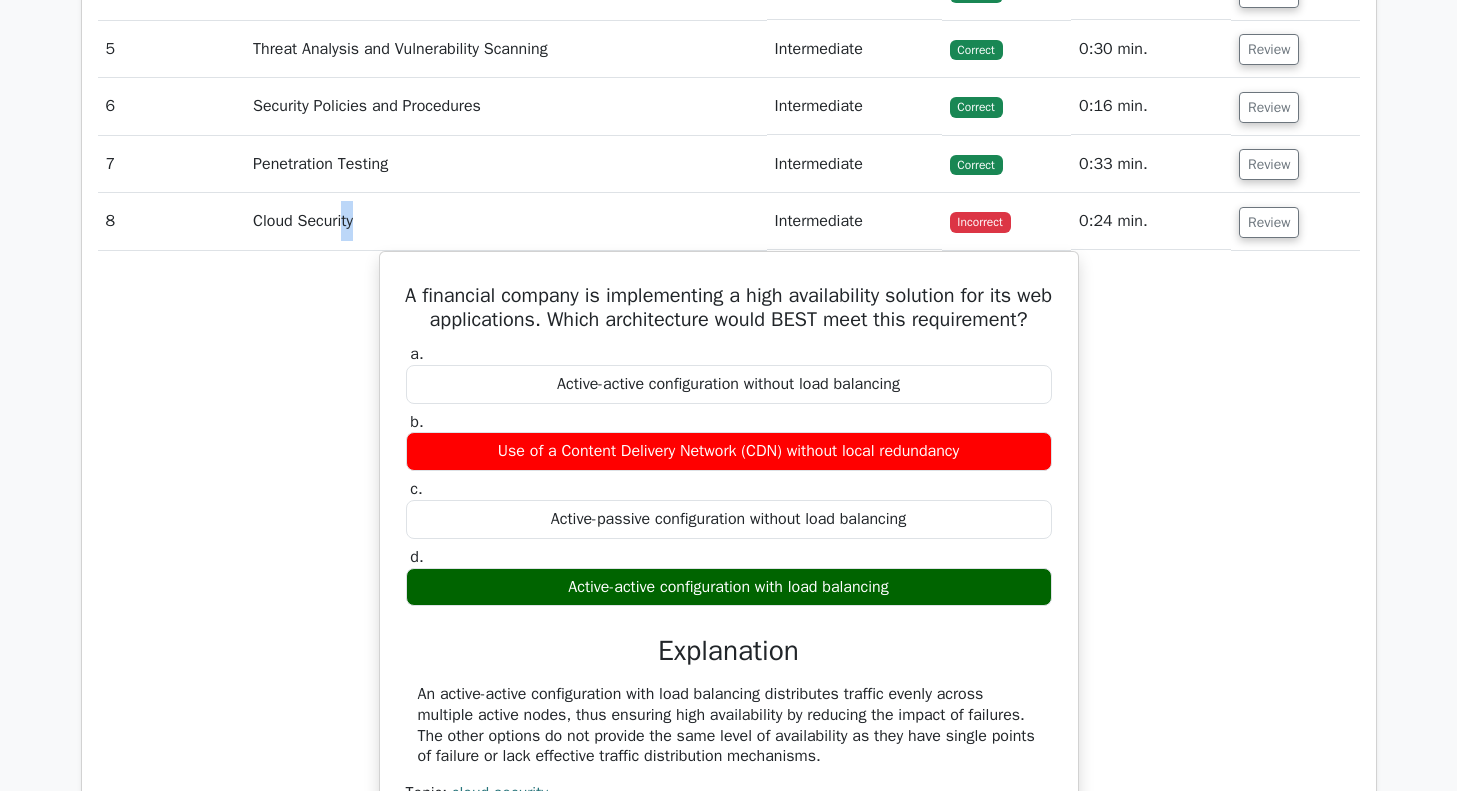 scroll, scrollTop: 2546, scrollLeft: 0, axis: vertical 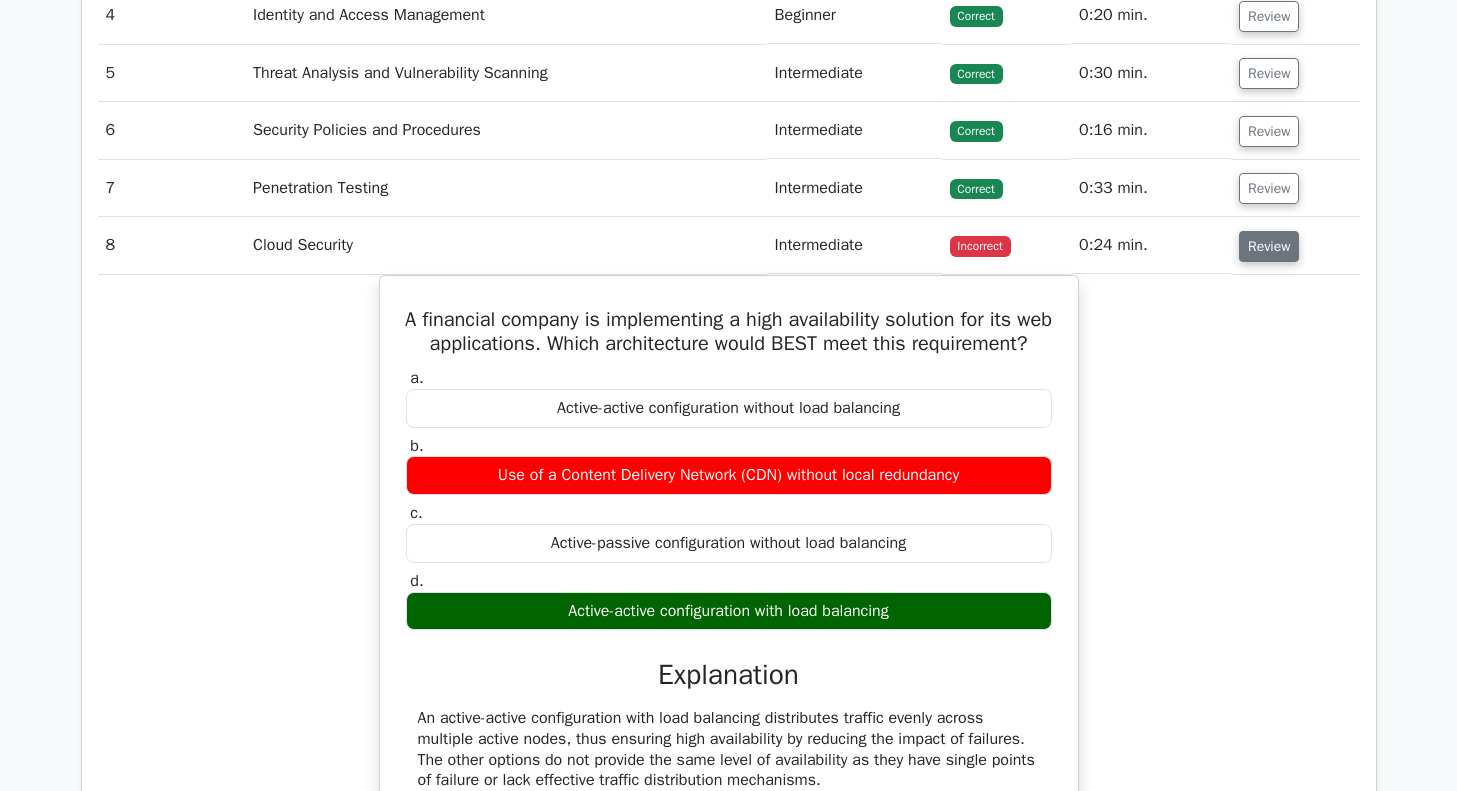 click on "Review" at bounding box center (1295, 245) 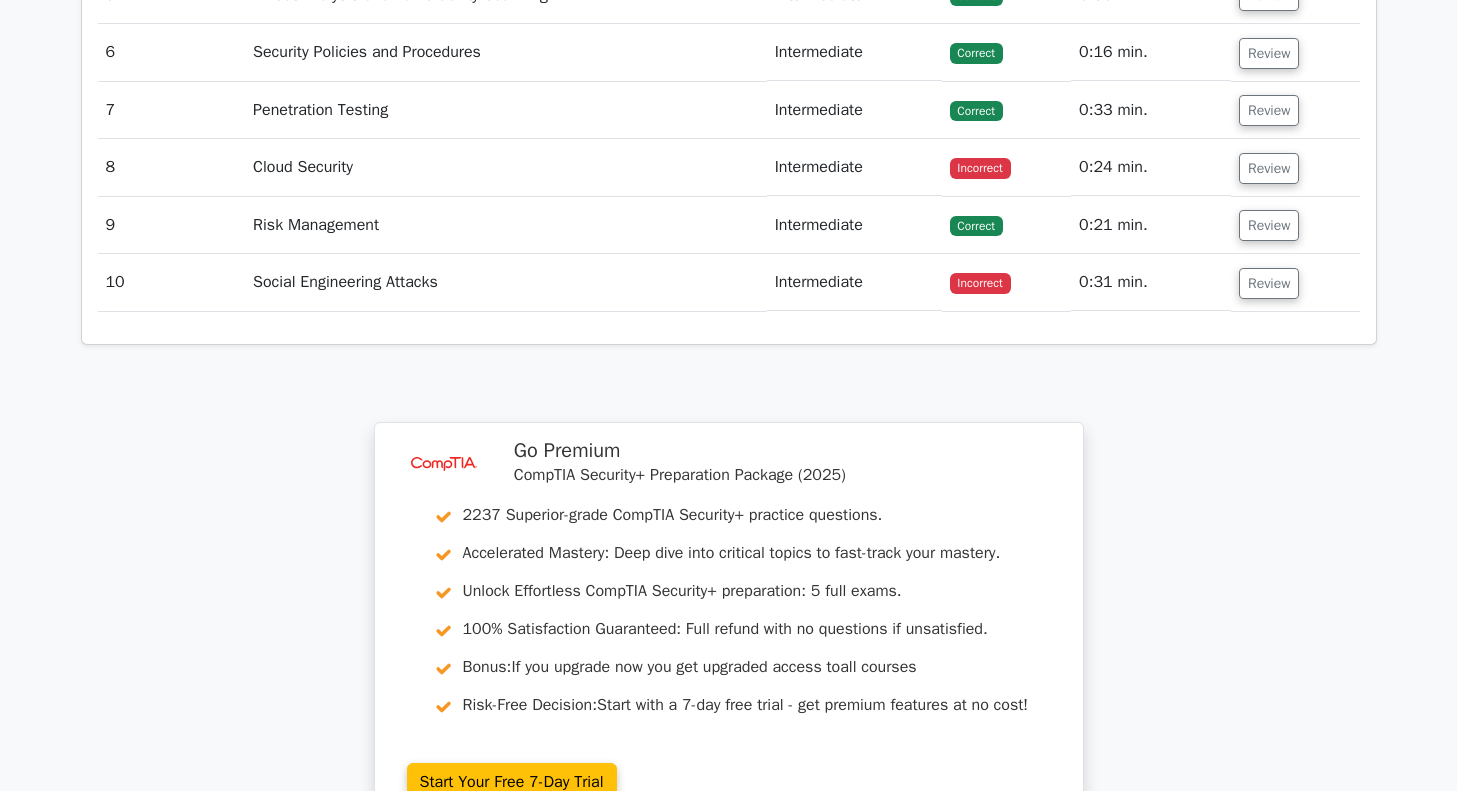 scroll, scrollTop: 2546, scrollLeft: 0, axis: vertical 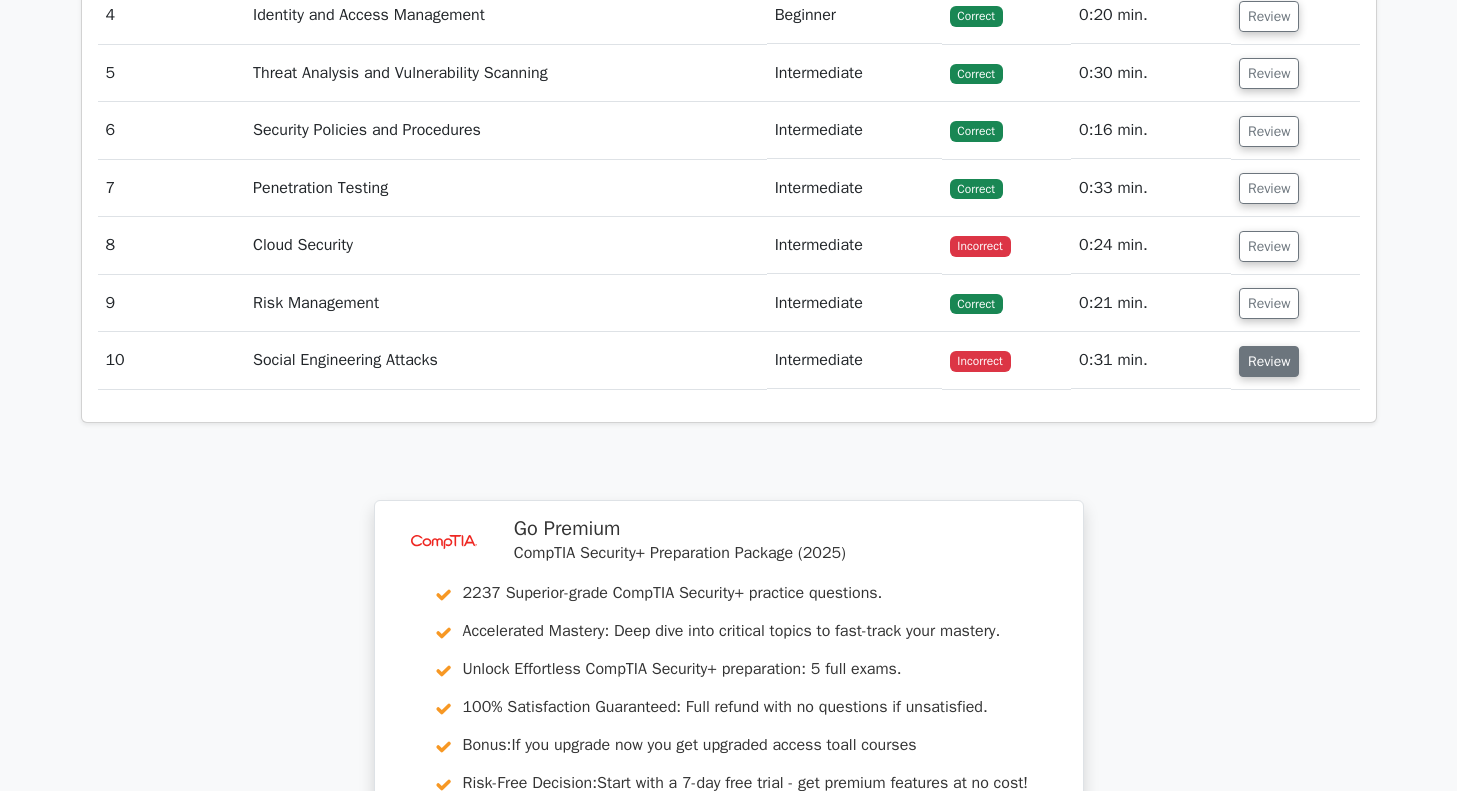 click on "Review" at bounding box center [1269, 361] 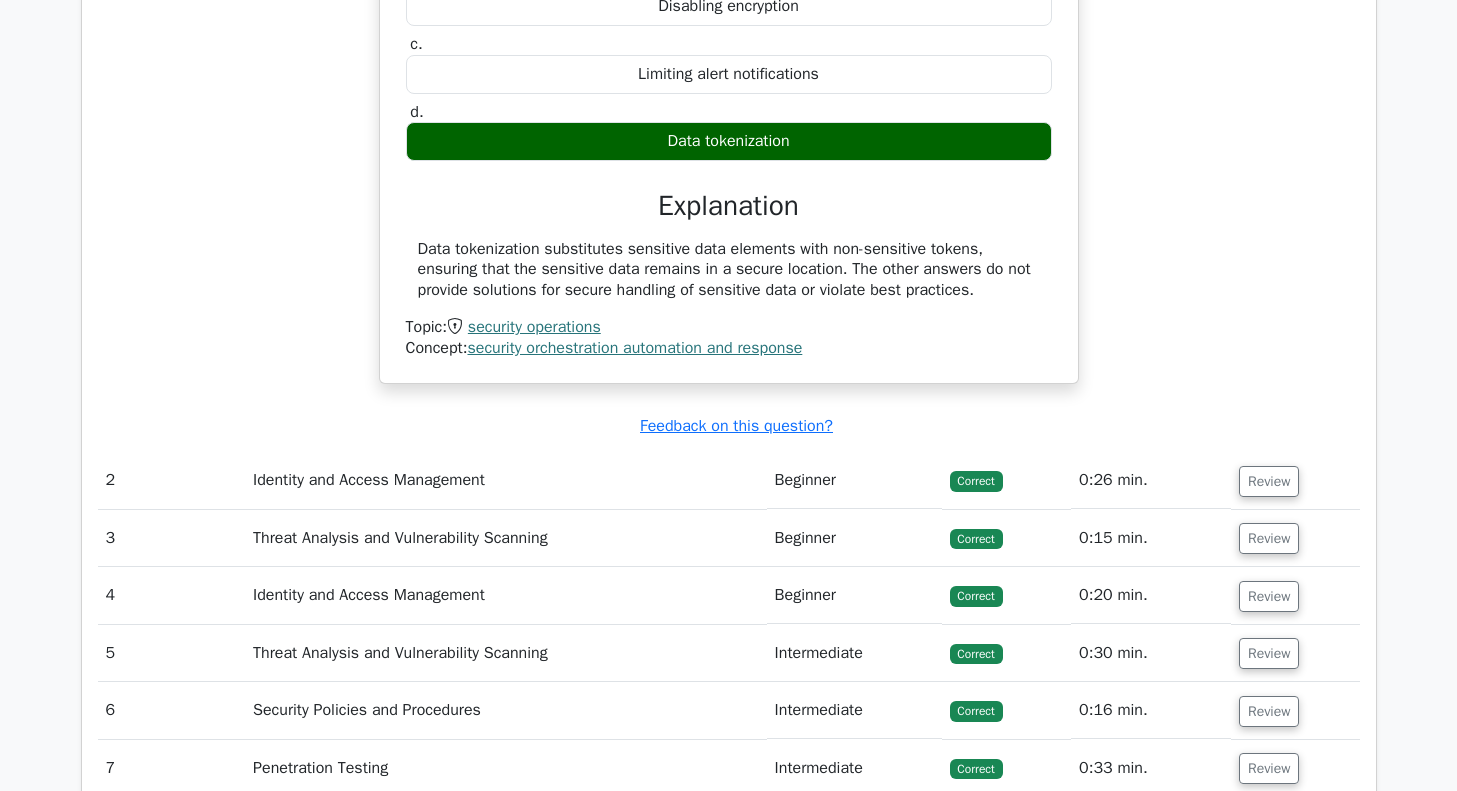 scroll, scrollTop: 1782, scrollLeft: 0, axis: vertical 